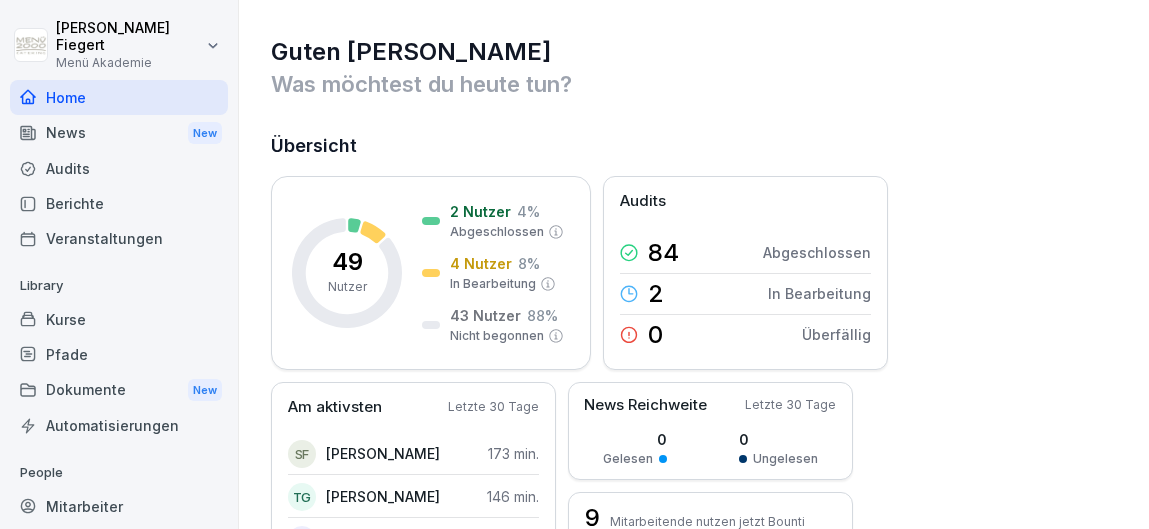 scroll, scrollTop: 0, scrollLeft: 0, axis: both 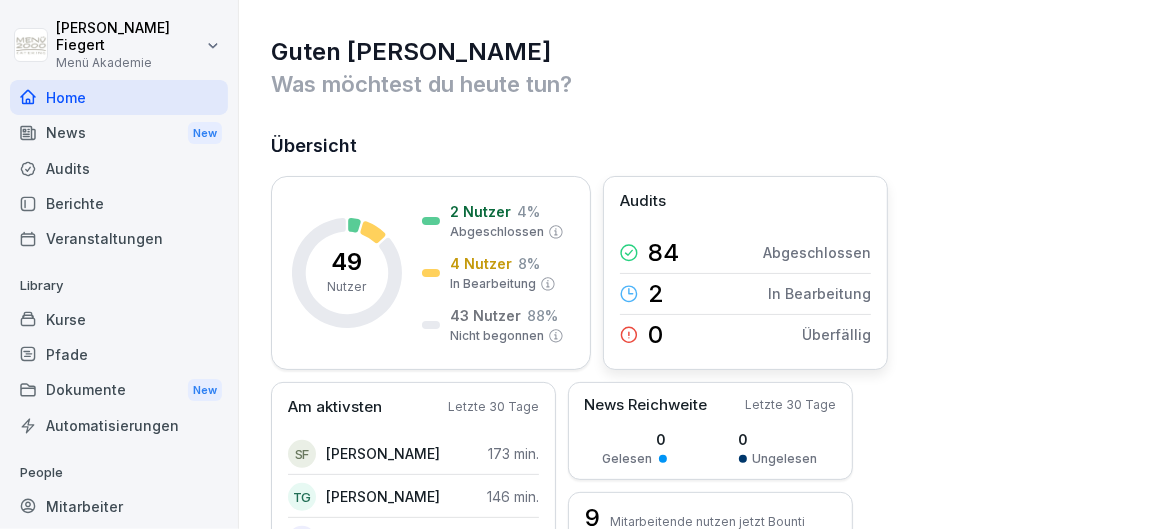 click on "84" at bounding box center [663, 253] 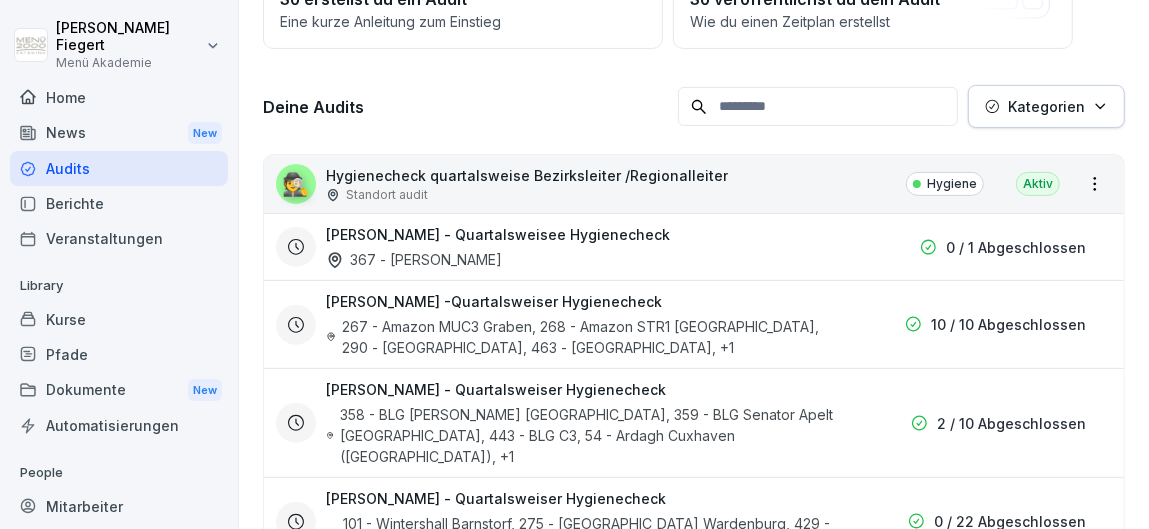 scroll, scrollTop: 232, scrollLeft: 0, axis: vertical 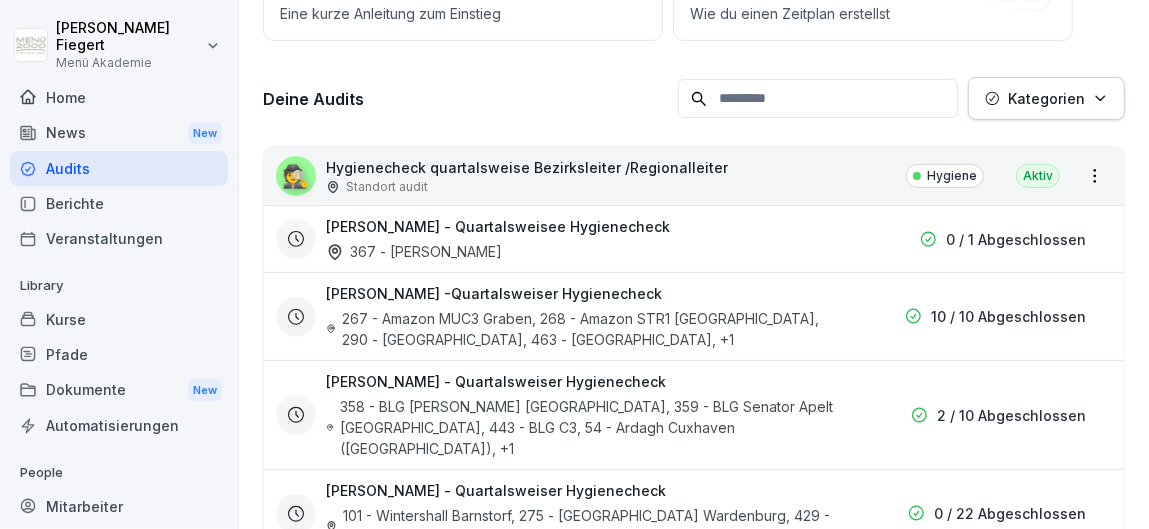 click on "Aktiv" at bounding box center (1038, 176) 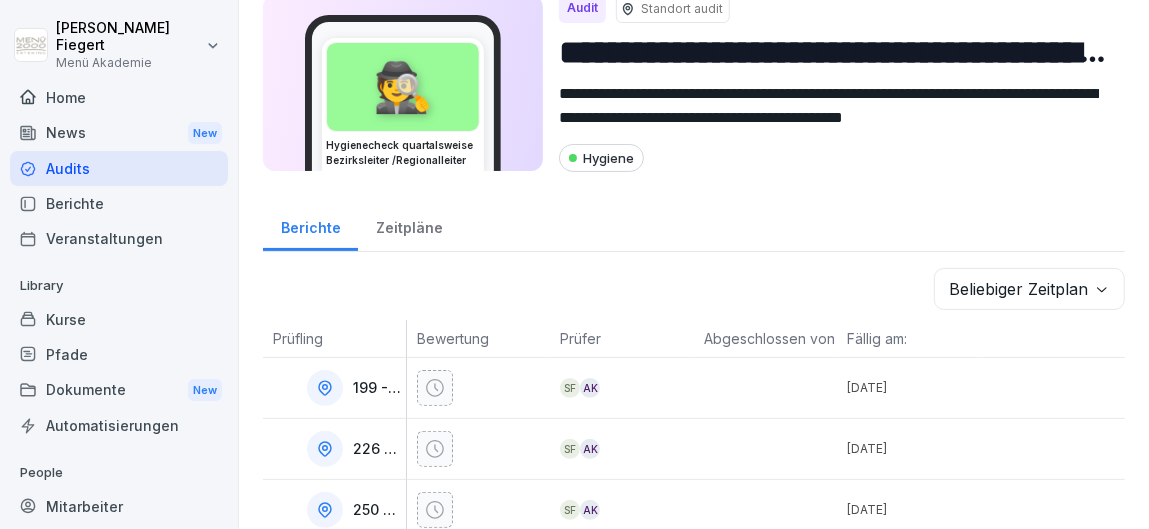 scroll, scrollTop: 0, scrollLeft: 0, axis: both 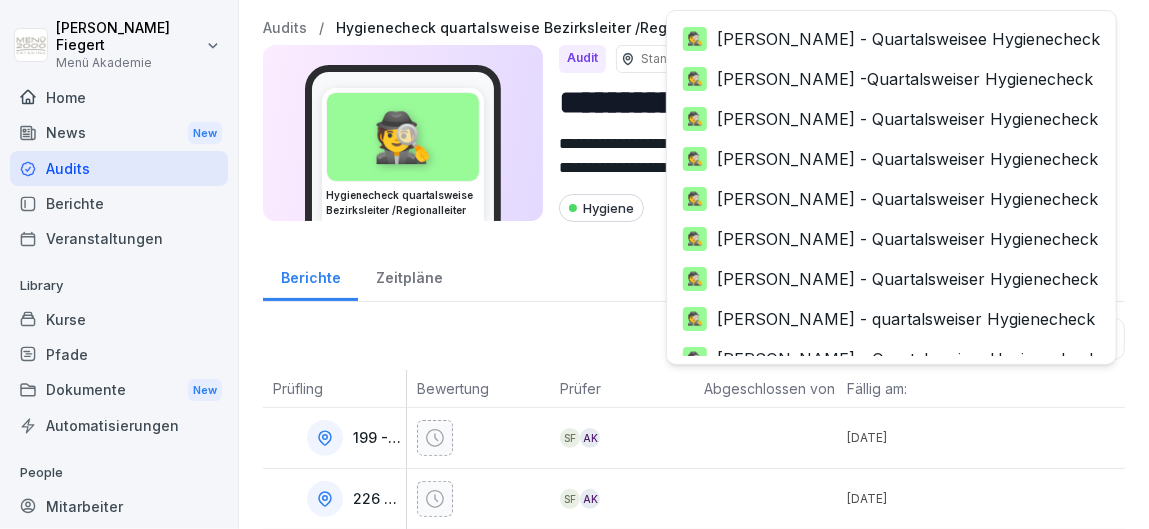click on "**********" at bounding box center (574, 264) 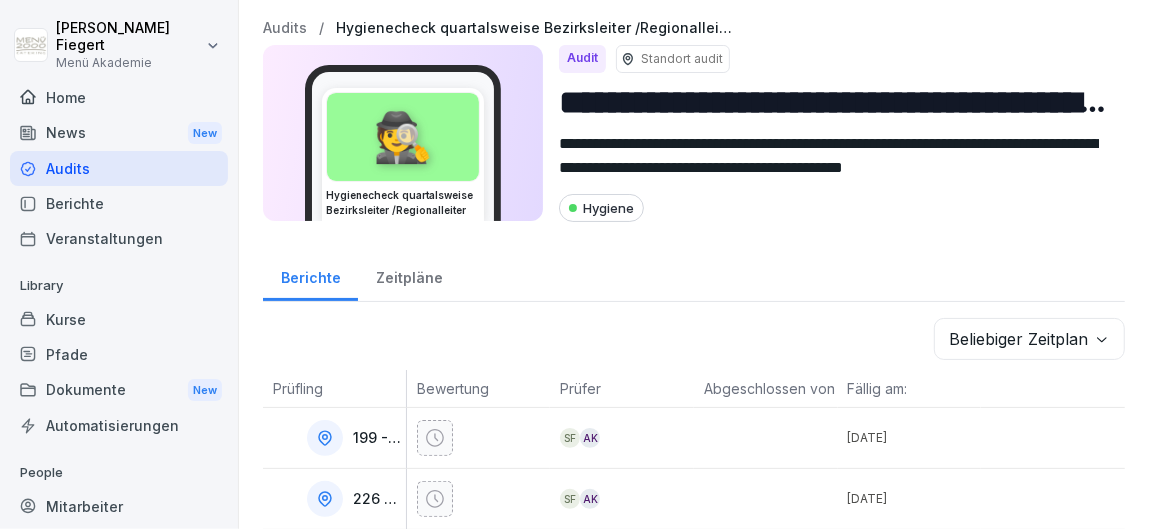 click on "Audit" at bounding box center (582, 59) 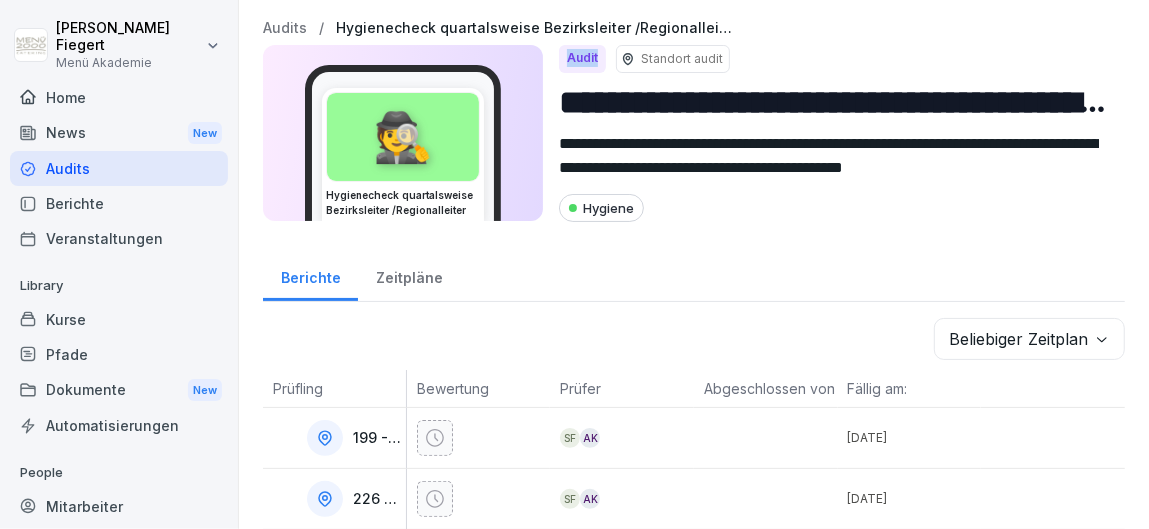 click on "Audit" at bounding box center [582, 59] 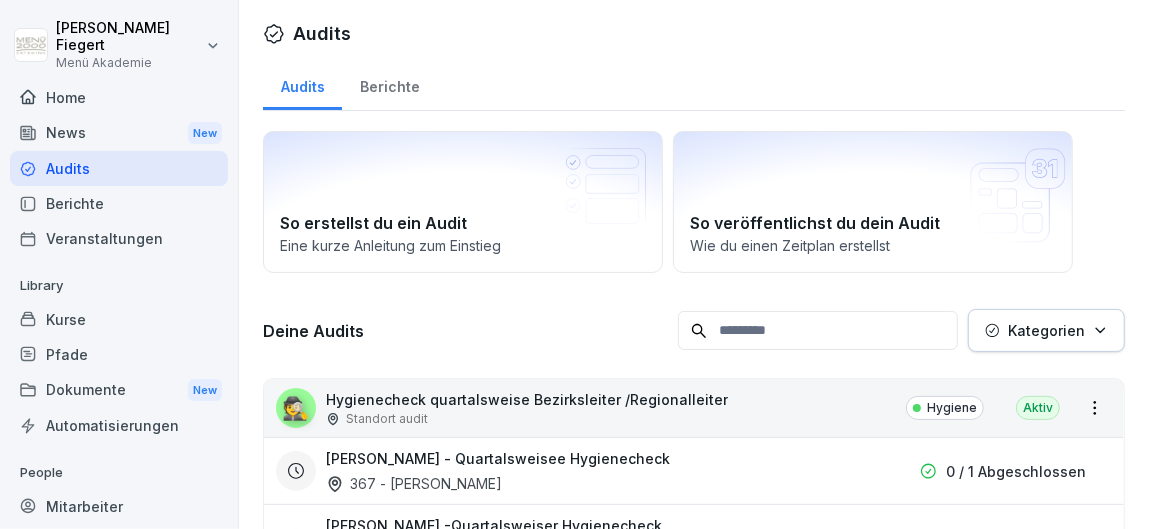click on "Audits" at bounding box center [119, 168] 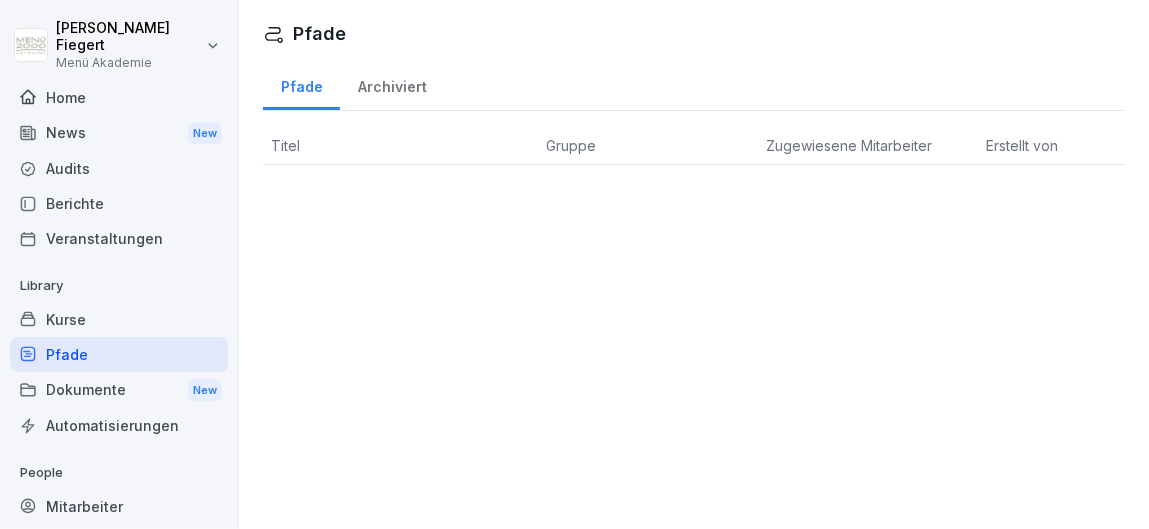 click on "Pfade" at bounding box center (119, 354) 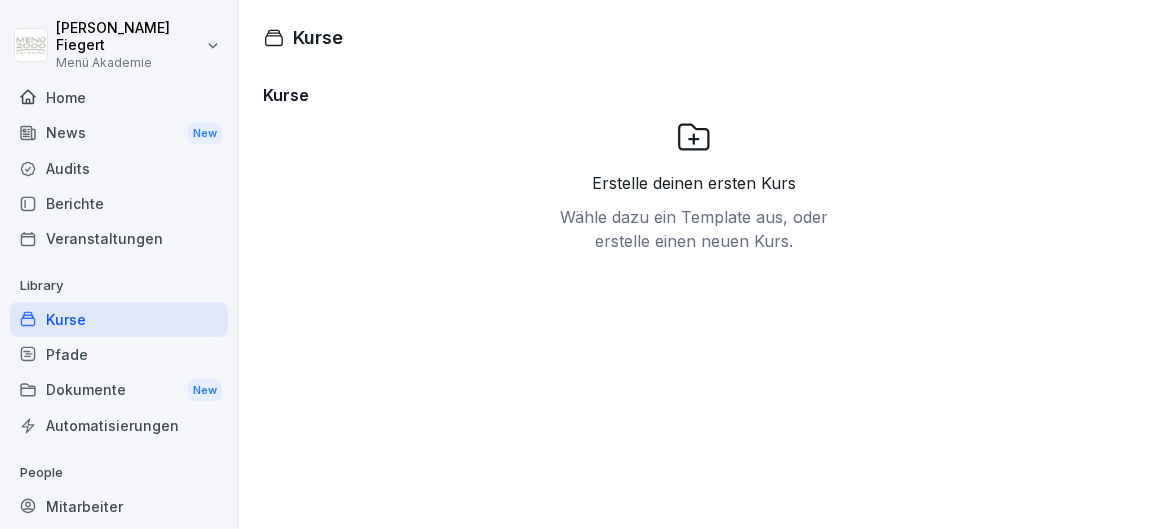 click on "Berichte" at bounding box center [119, 203] 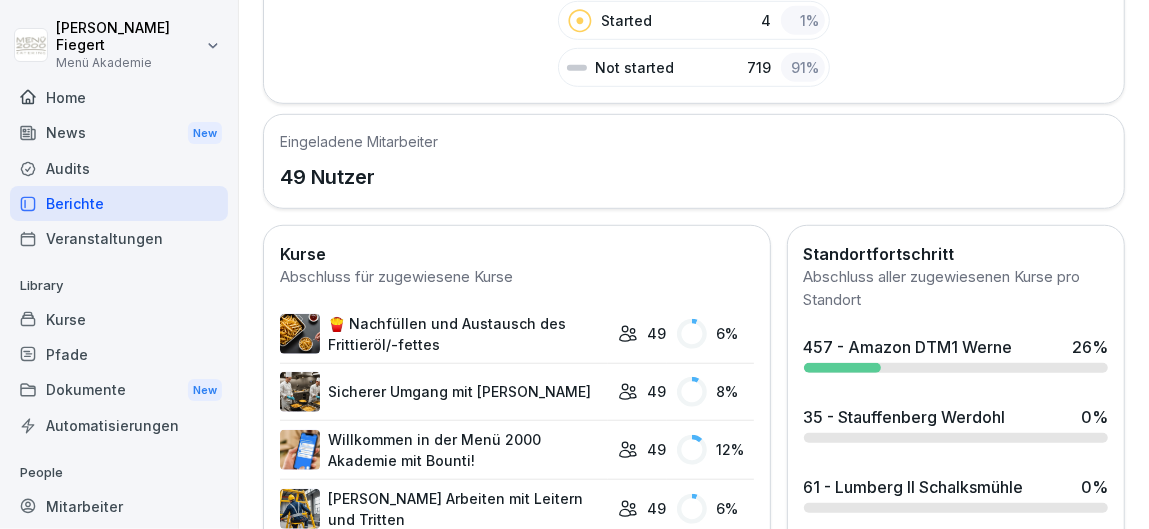 scroll, scrollTop: 494, scrollLeft: 0, axis: vertical 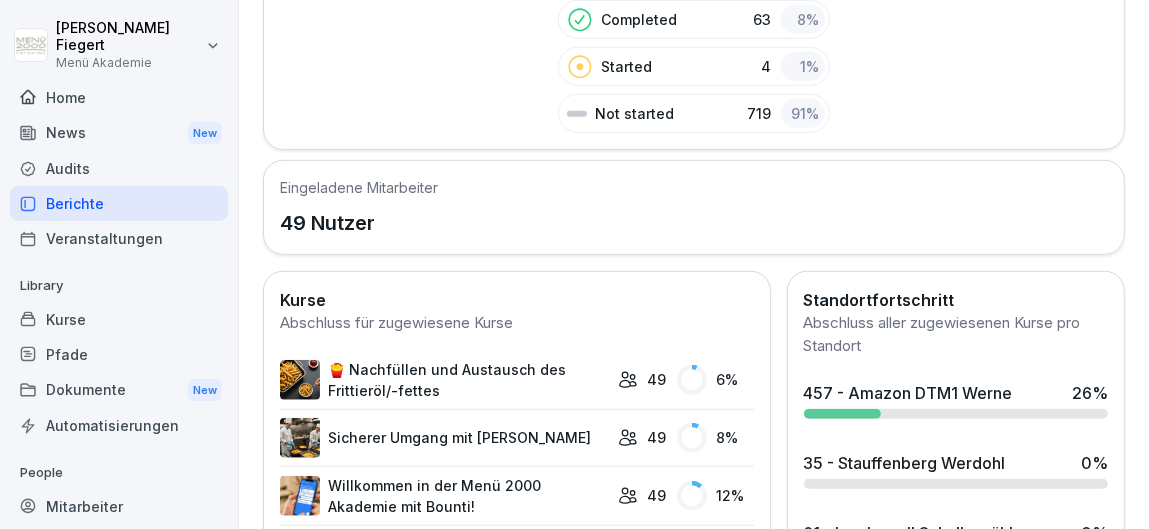 click at bounding box center (843, 414) 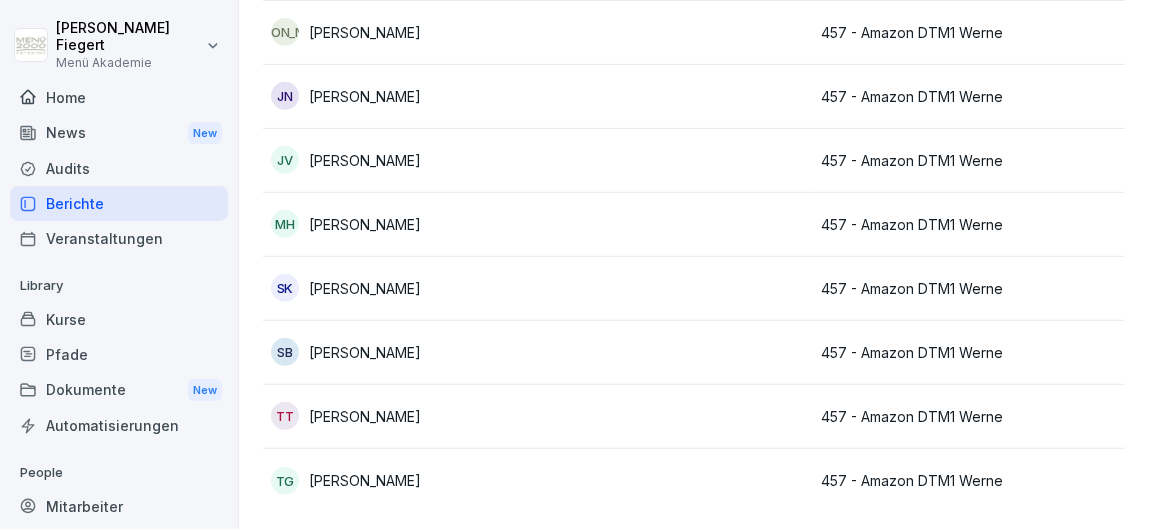 scroll, scrollTop: 445, scrollLeft: 0, axis: vertical 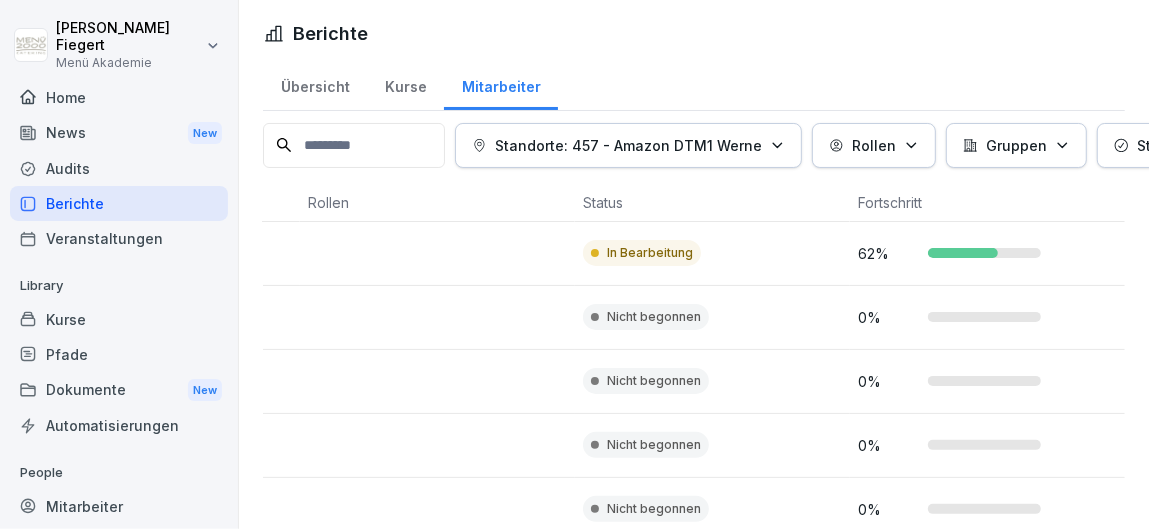 drag, startPoint x: 245, startPoint y: 521, endPoint x: 642, endPoint y: 489, distance: 398.2876 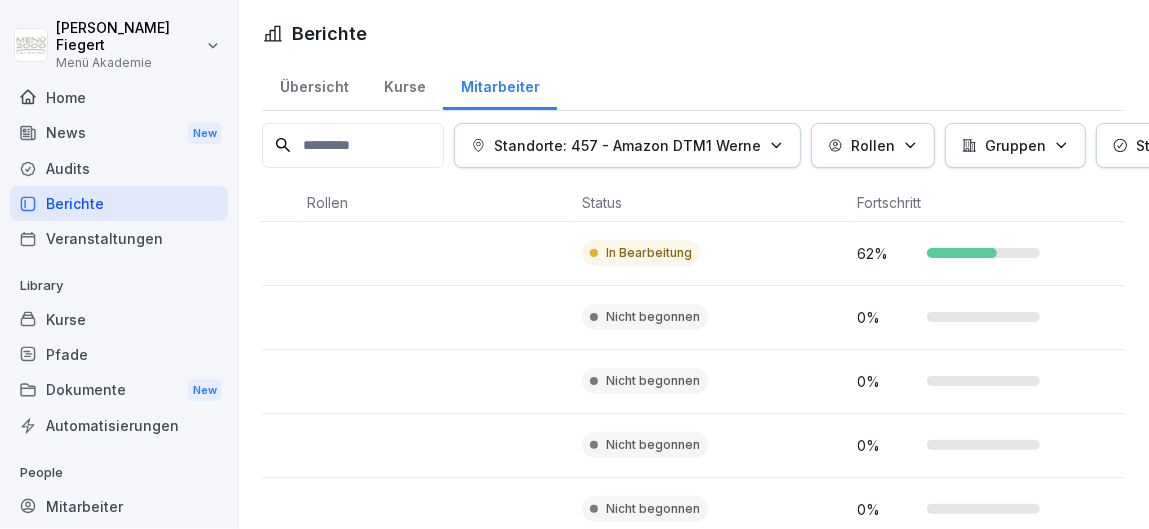 scroll, scrollTop: 0, scrollLeft: 0, axis: both 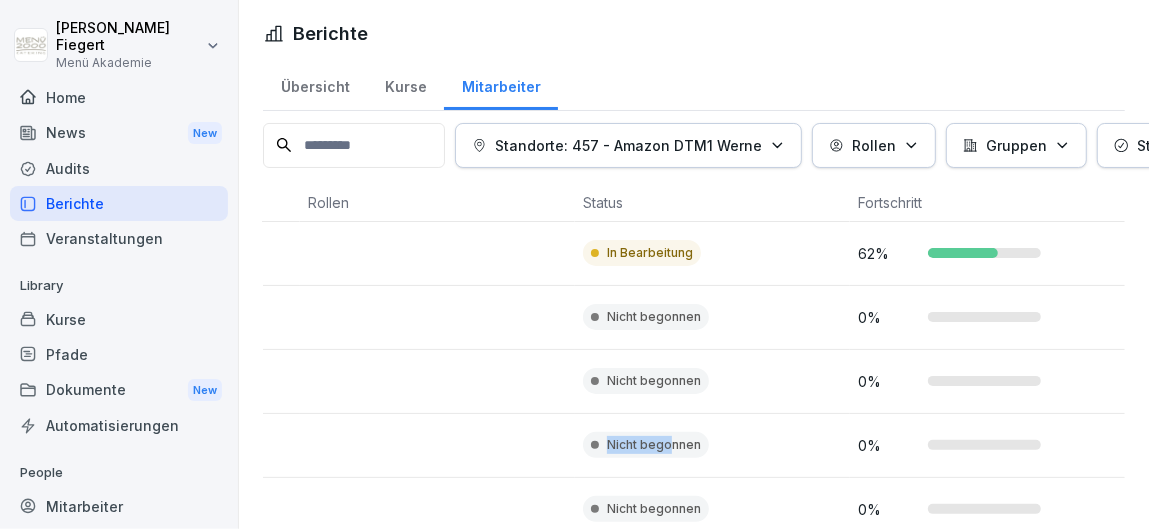 drag, startPoint x: 320, startPoint y: 392, endPoint x: 653, endPoint y: 415, distance: 333.79333 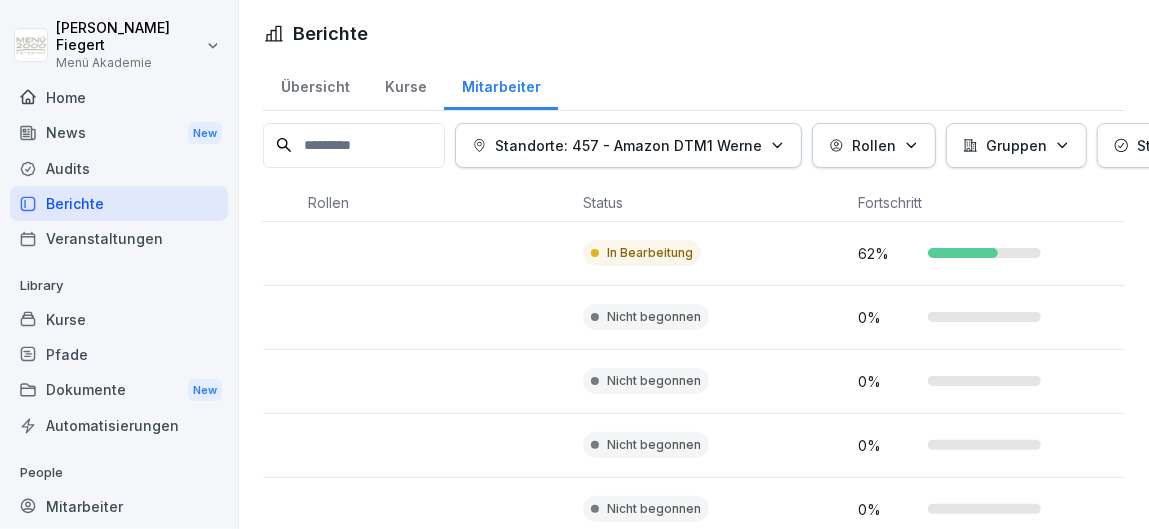 click at bounding box center (437, 382) 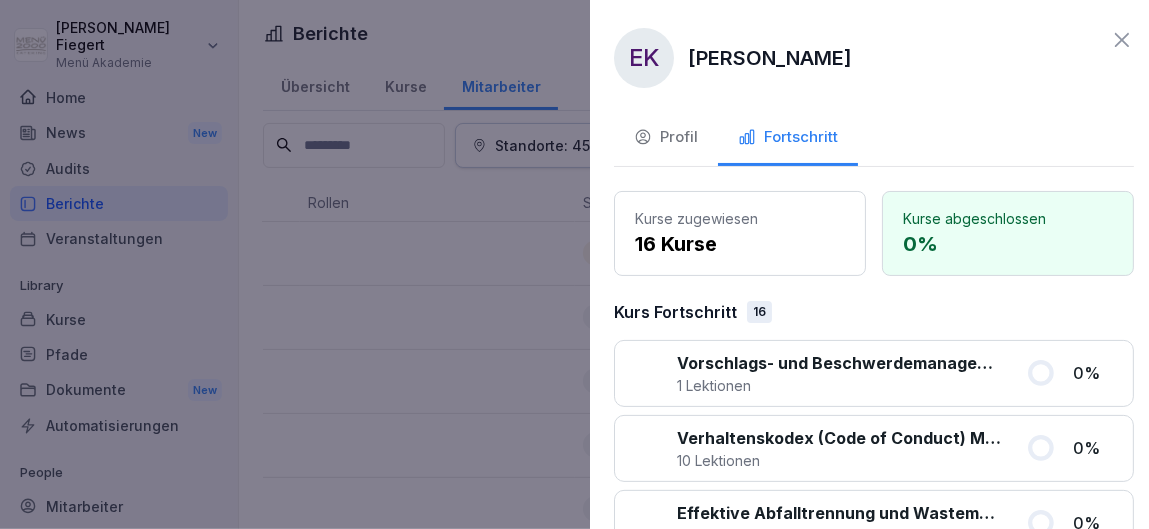 scroll, scrollTop: 0, scrollLeft: 805, axis: horizontal 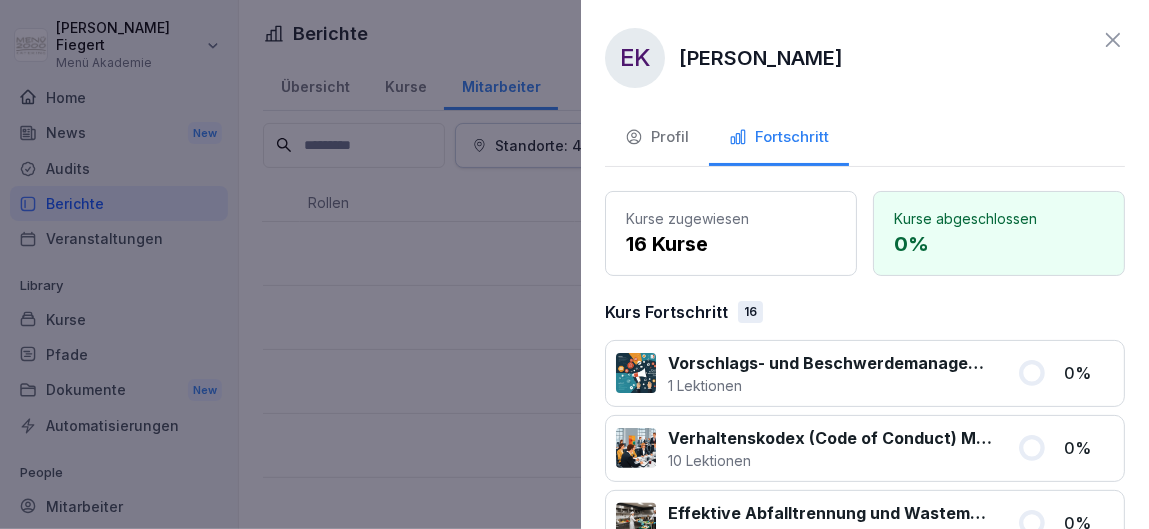 click 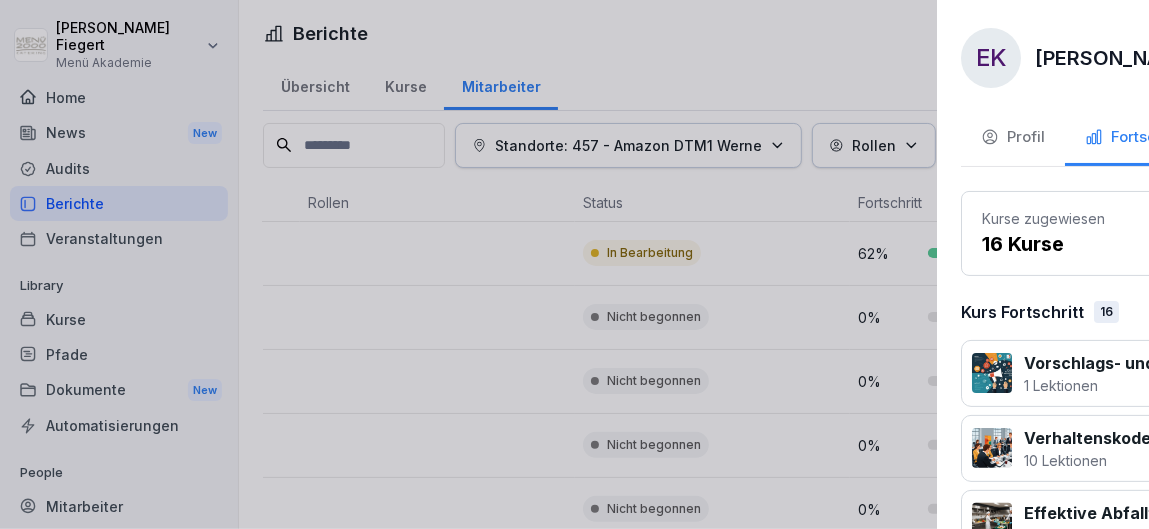 scroll, scrollTop: 0, scrollLeft: 805, axis: horizontal 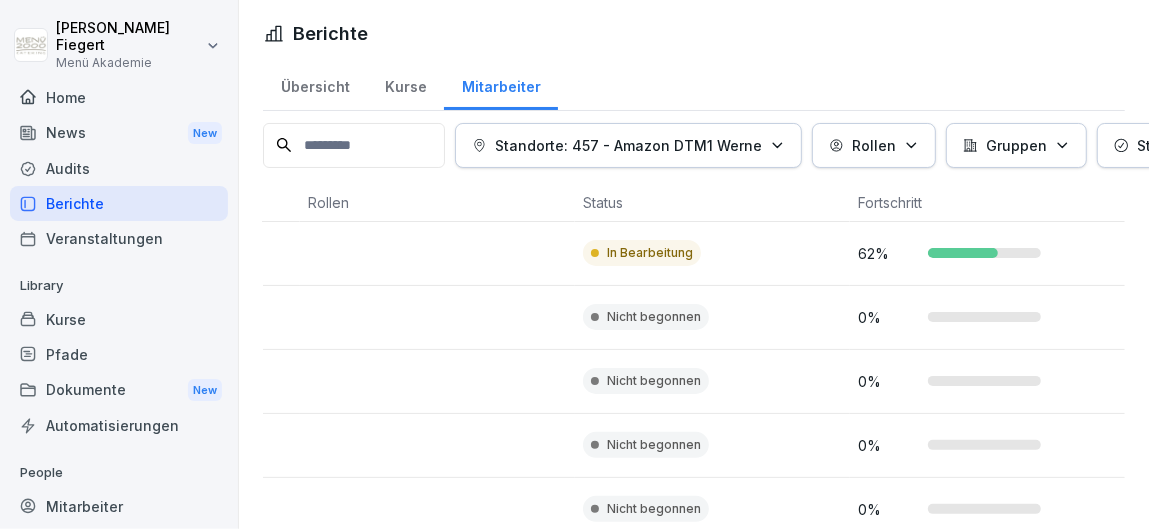 click on "62 %" at bounding box center (888, 253) 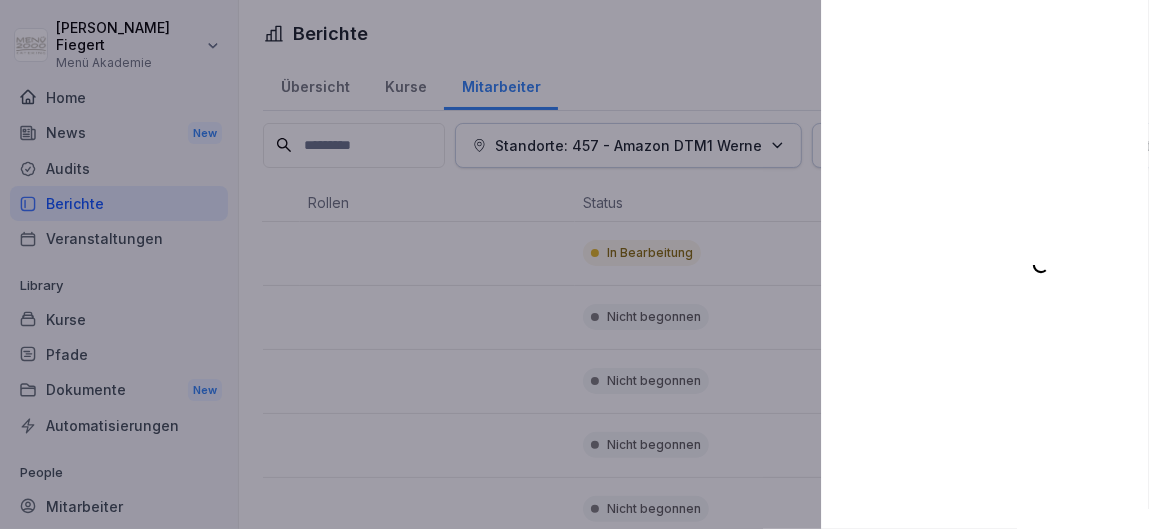 scroll, scrollTop: 0, scrollLeft: 805, axis: horizontal 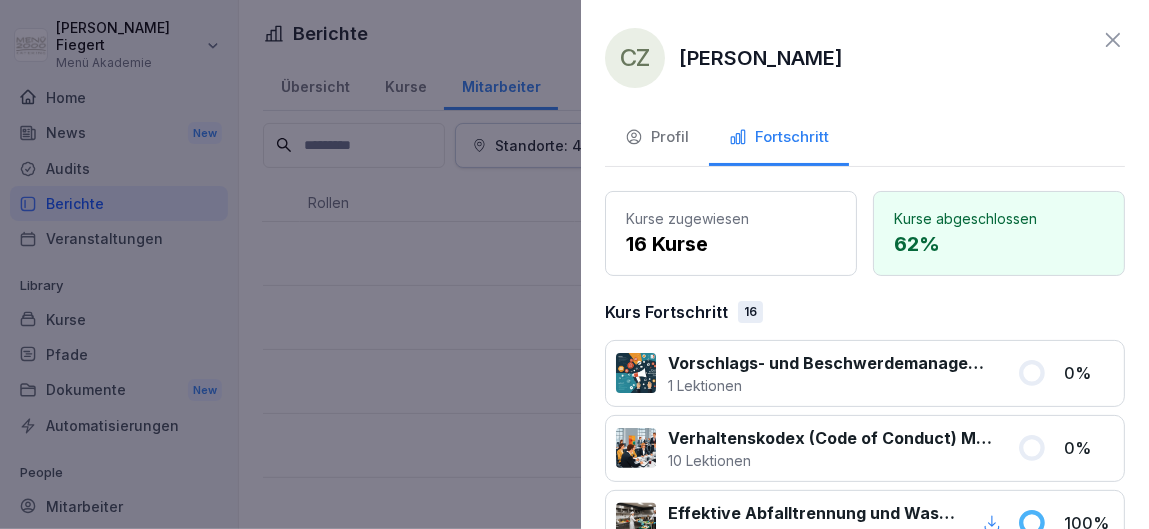 click 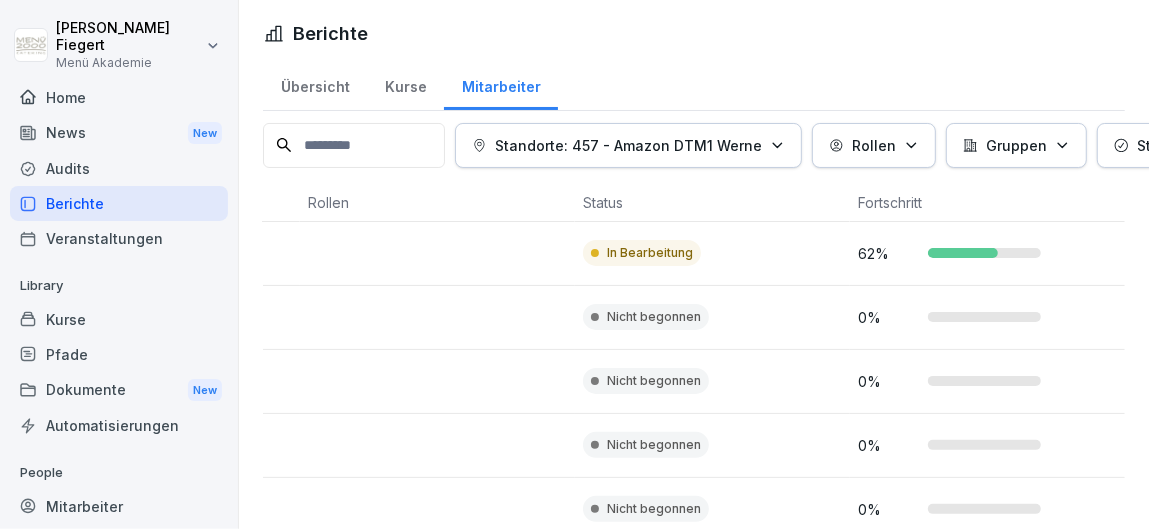 scroll, scrollTop: 0, scrollLeft: 805, axis: horizontal 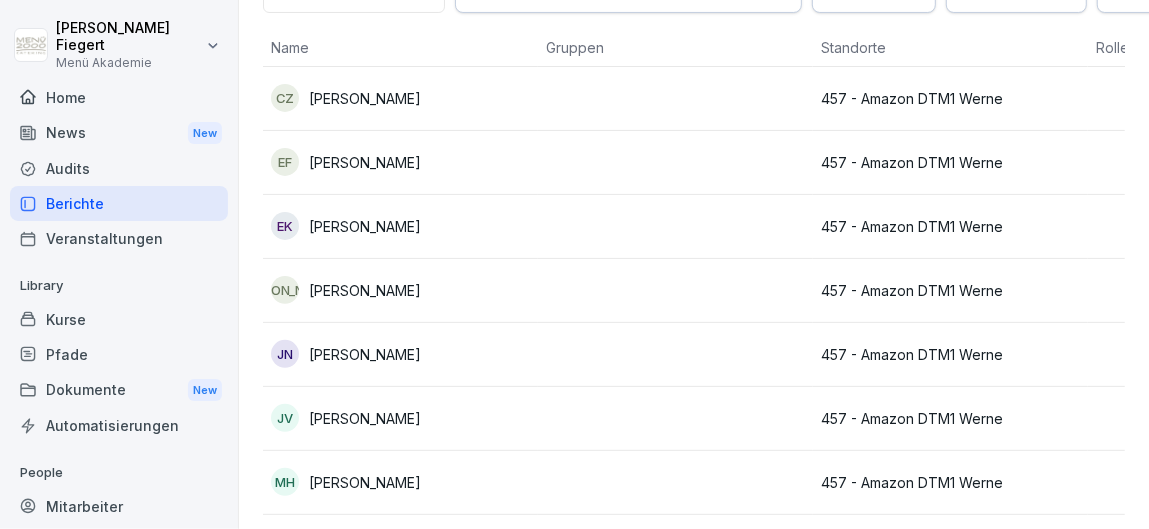 click on "457 - Amazon DTM1 Werne" at bounding box center [950, 162] 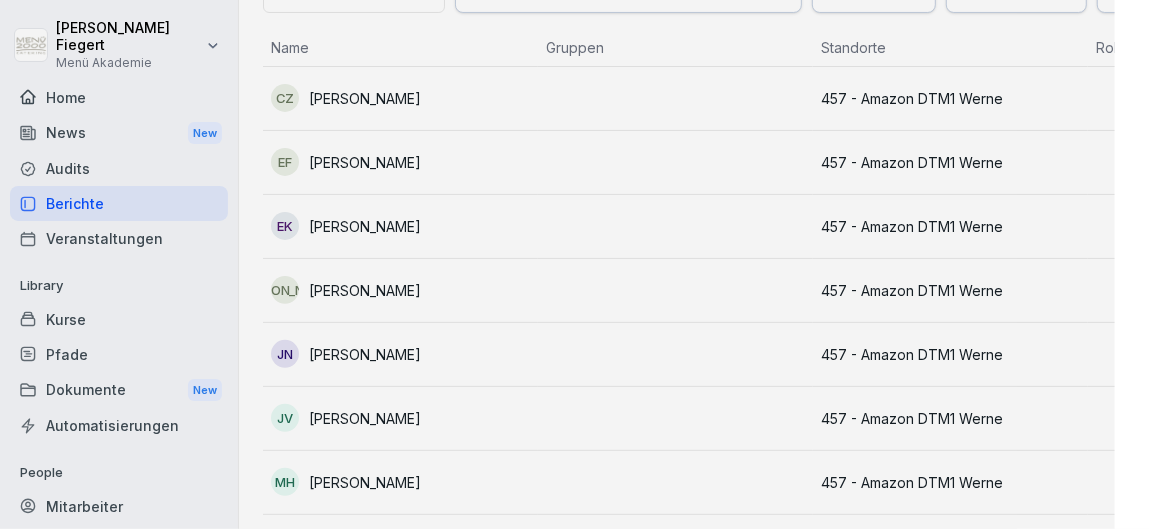 scroll, scrollTop: 155, scrollLeft: 0, axis: vertical 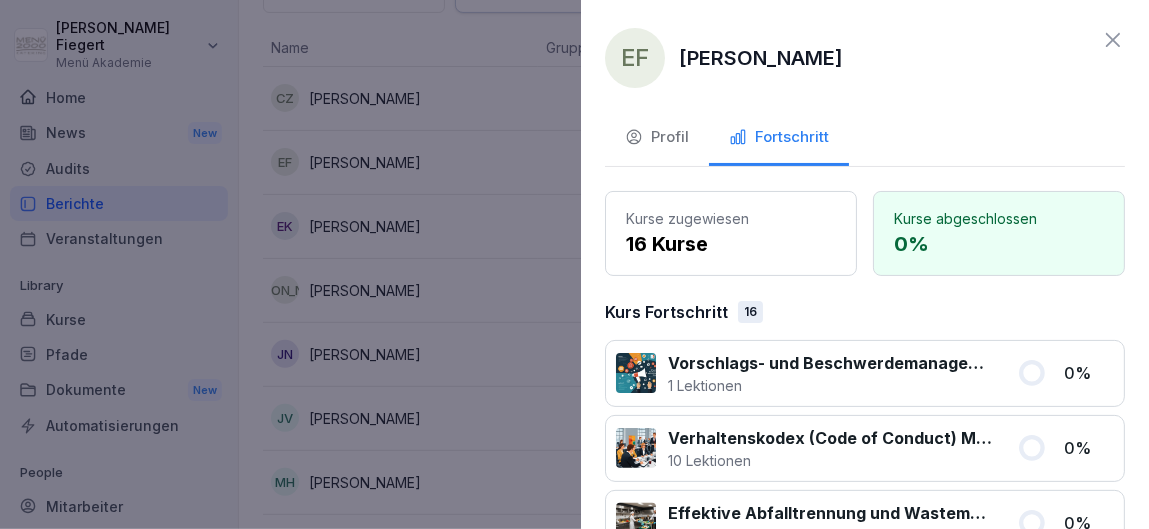 click 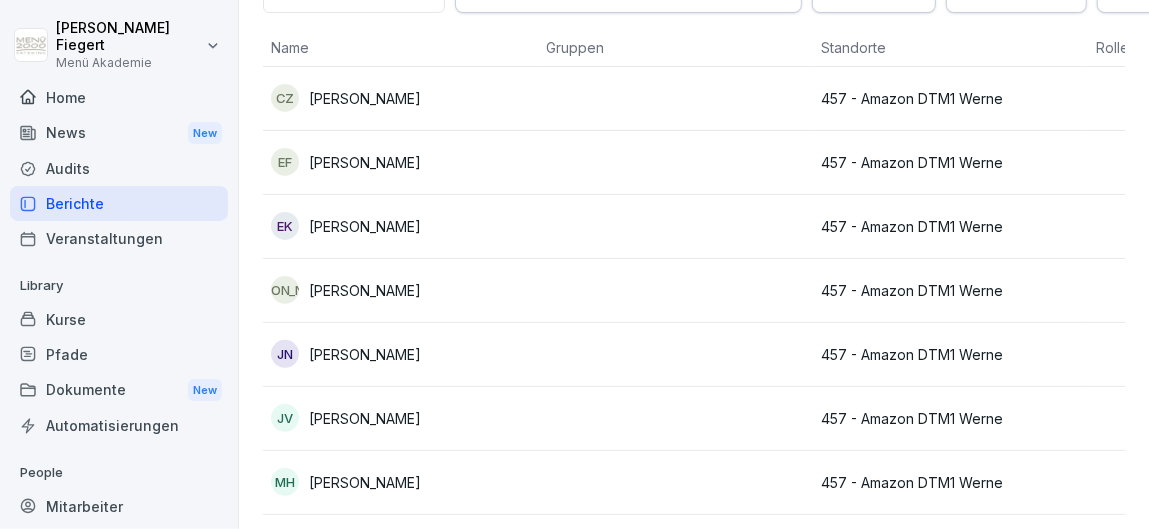 scroll, scrollTop: 155, scrollLeft: 0, axis: vertical 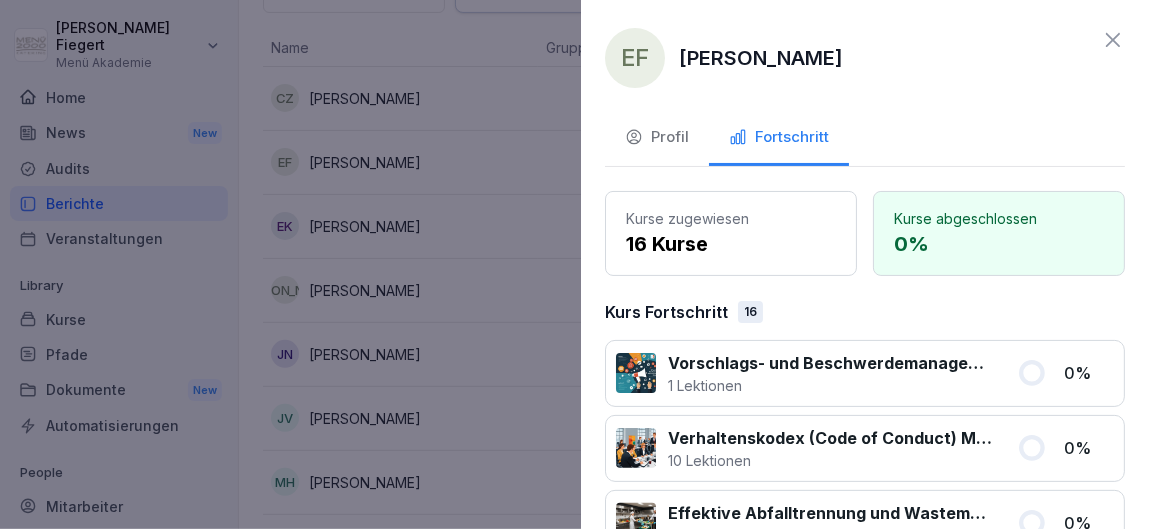 click 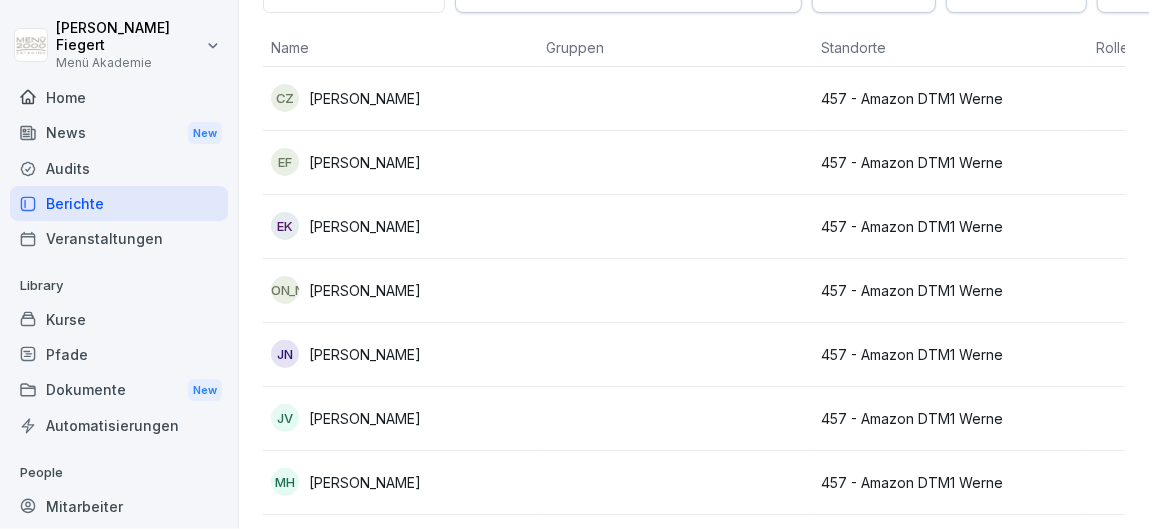 scroll, scrollTop: 155, scrollLeft: 0, axis: vertical 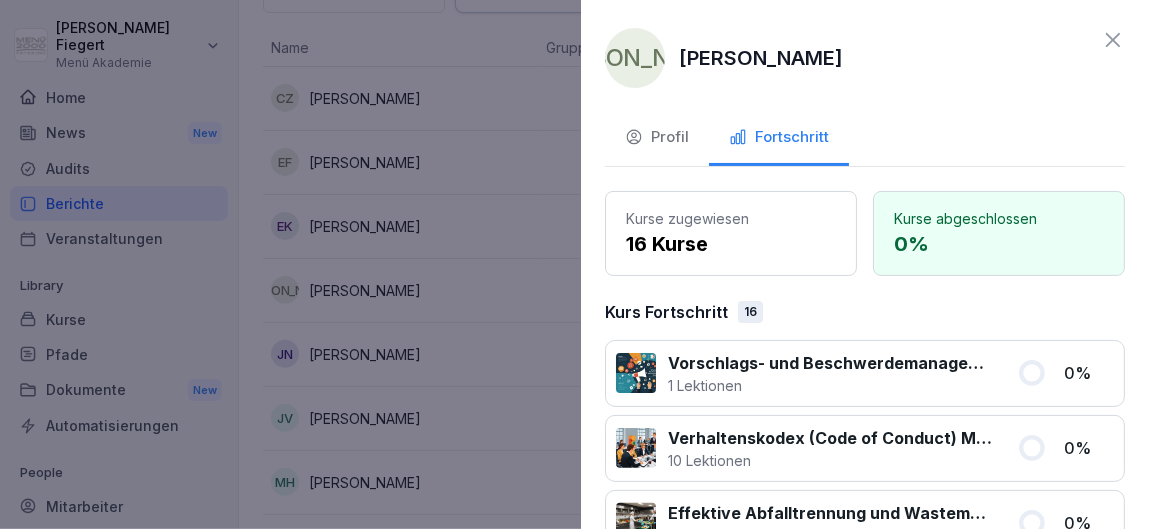 click 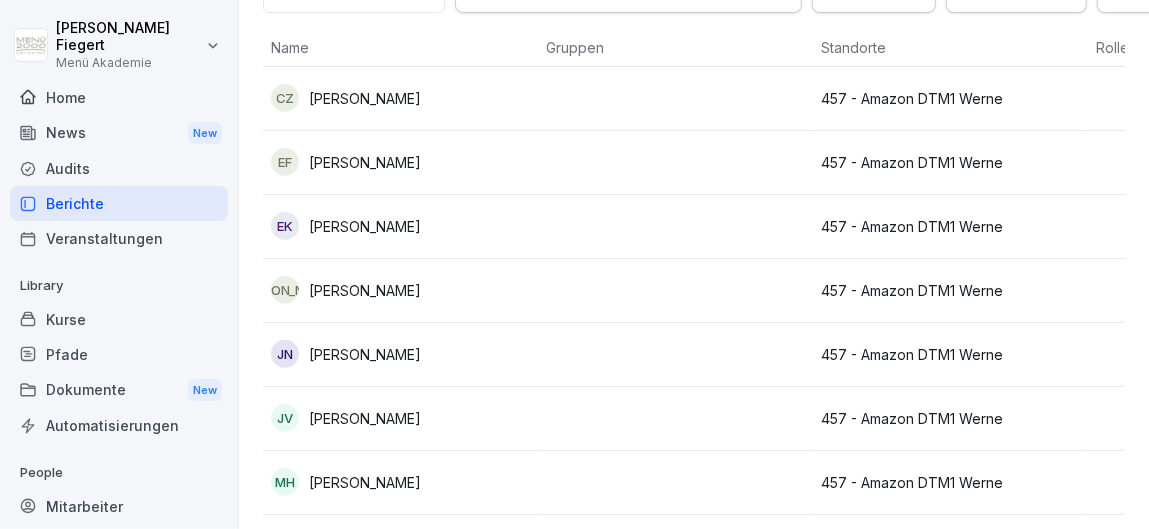 scroll, scrollTop: 155, scrollLeft: 0, axis: vertical 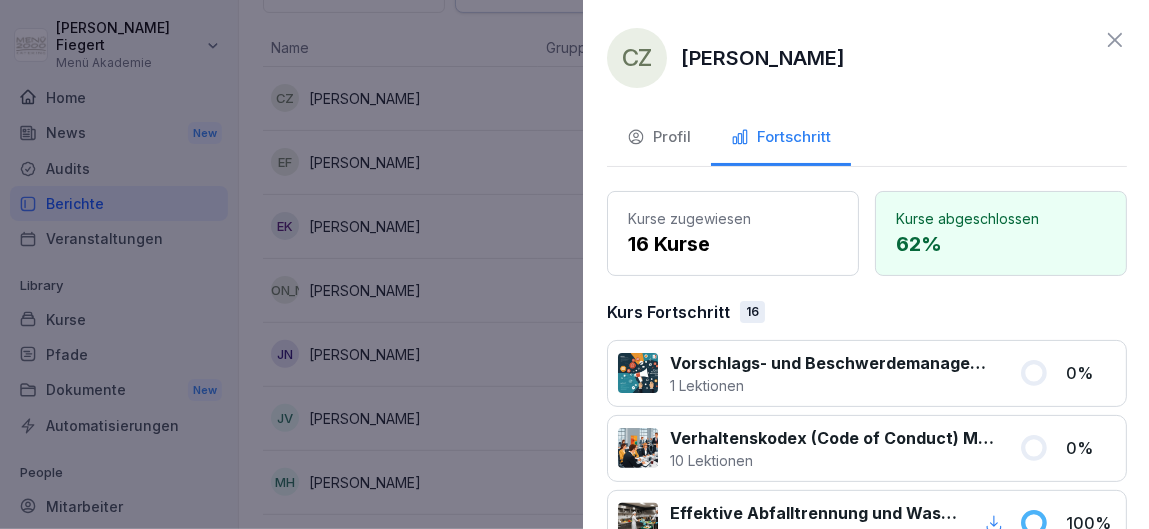 click at bounding box center (574, 264) 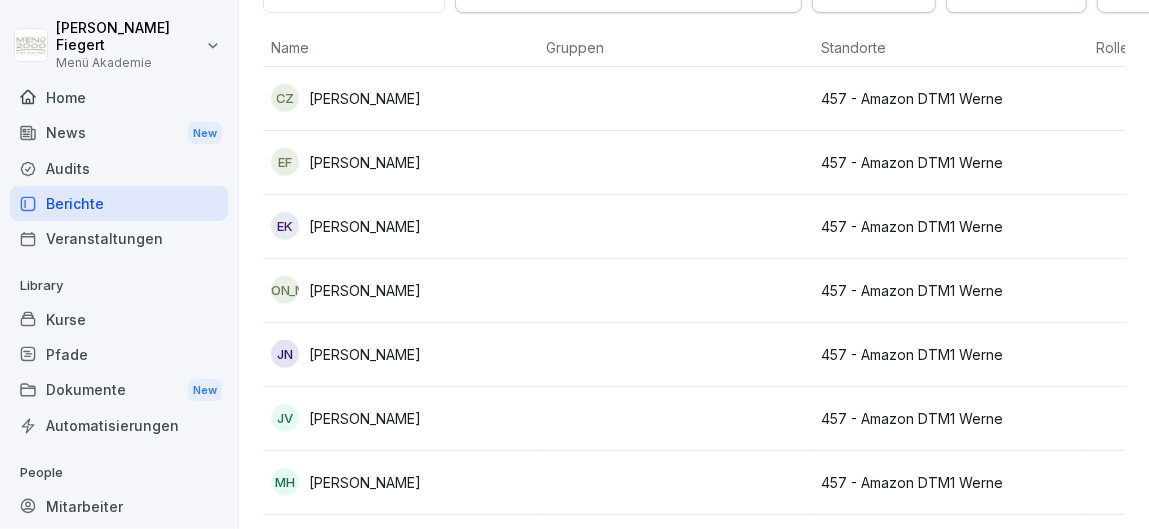 scroll, scrollTop: 155, scrollLeft: 0, axis: vertical 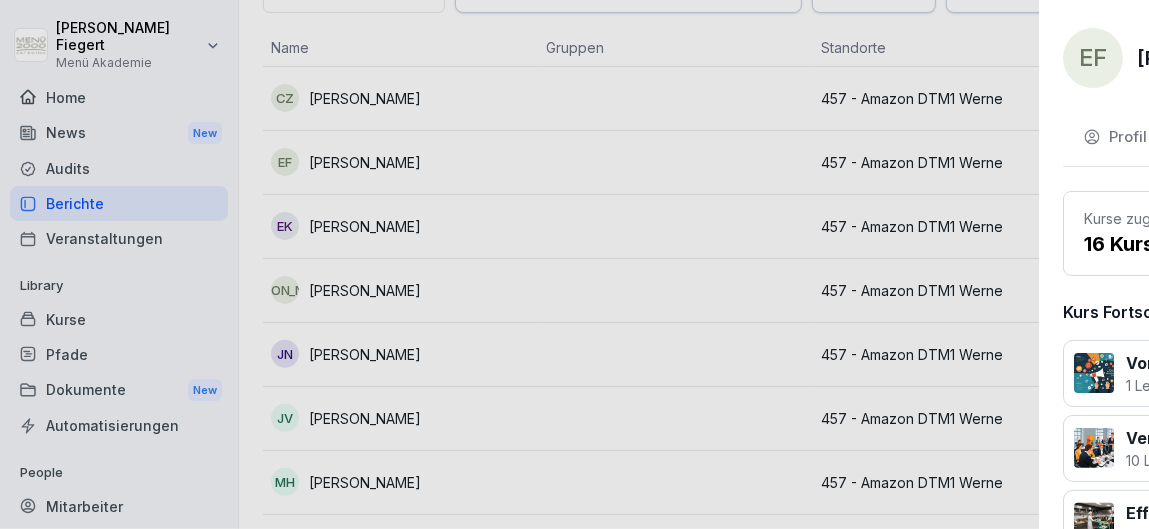 click at bounding box center [574, 264] 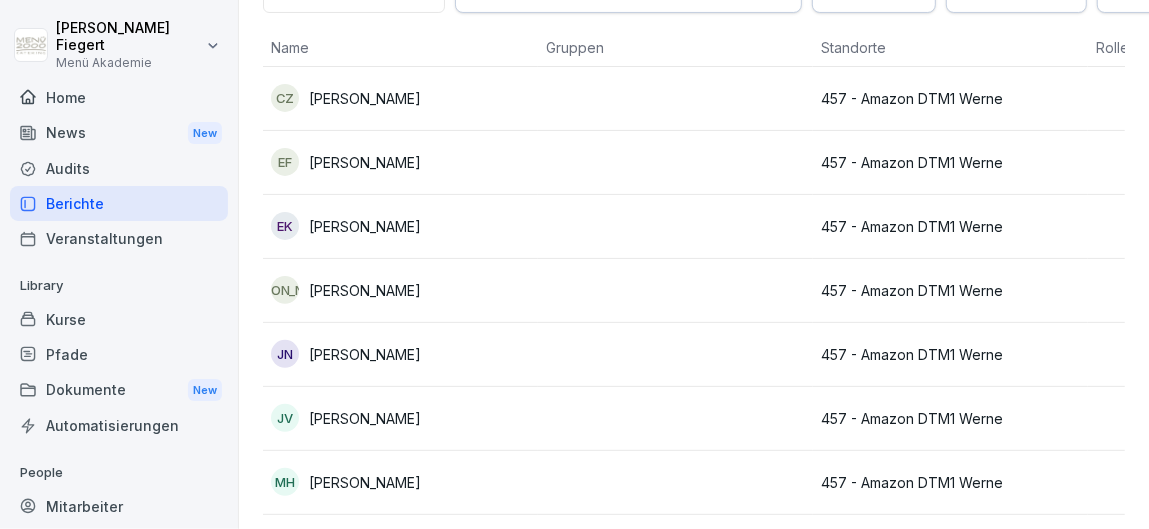 click on "[PERSON_NAME]" at bounding box center (365, 226) 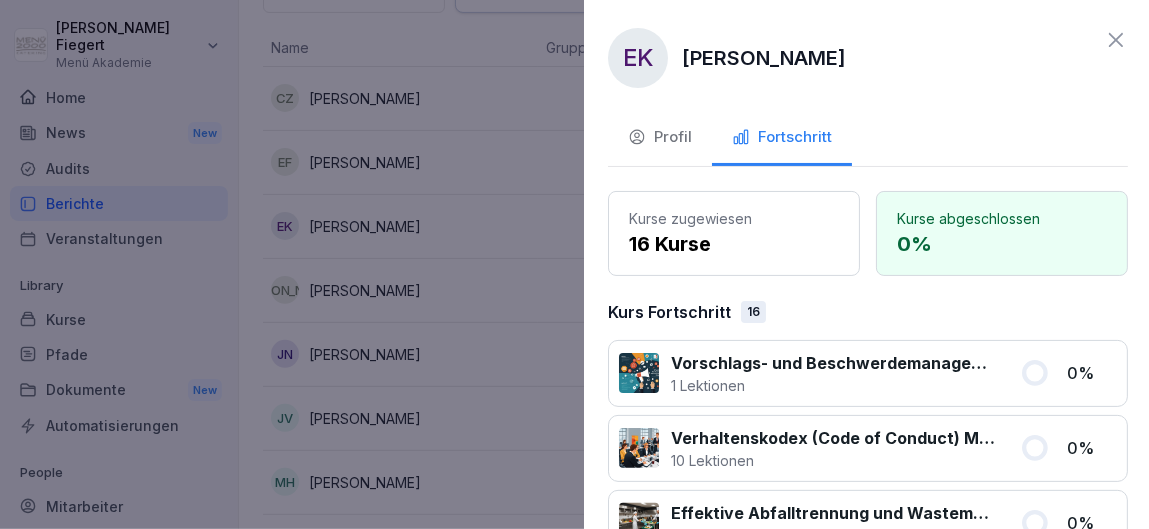 click at bounding box center (574, 264) 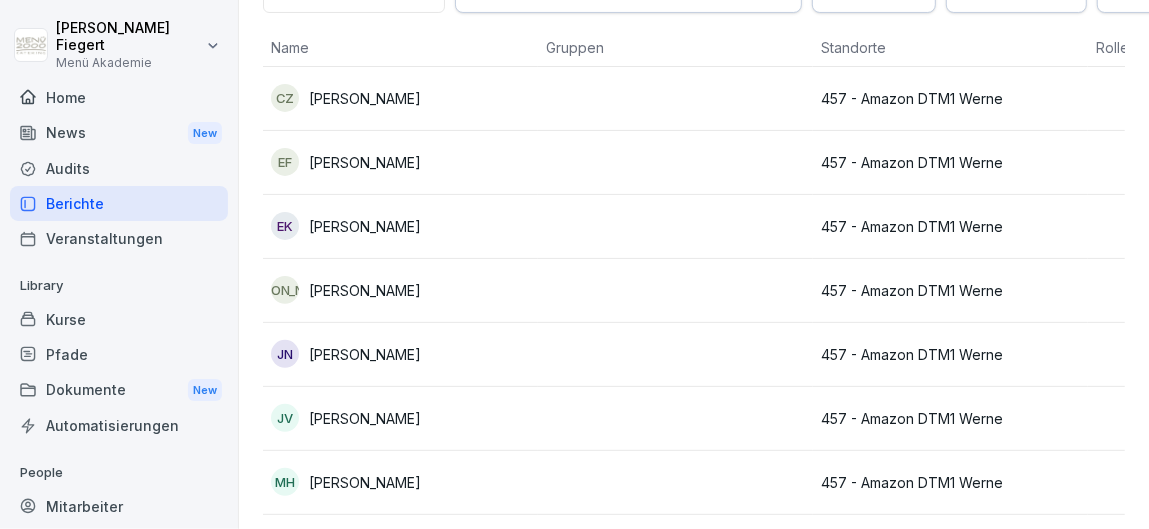 scroll, scrollTop: 155, scrollLeft: 0, axis: vertical 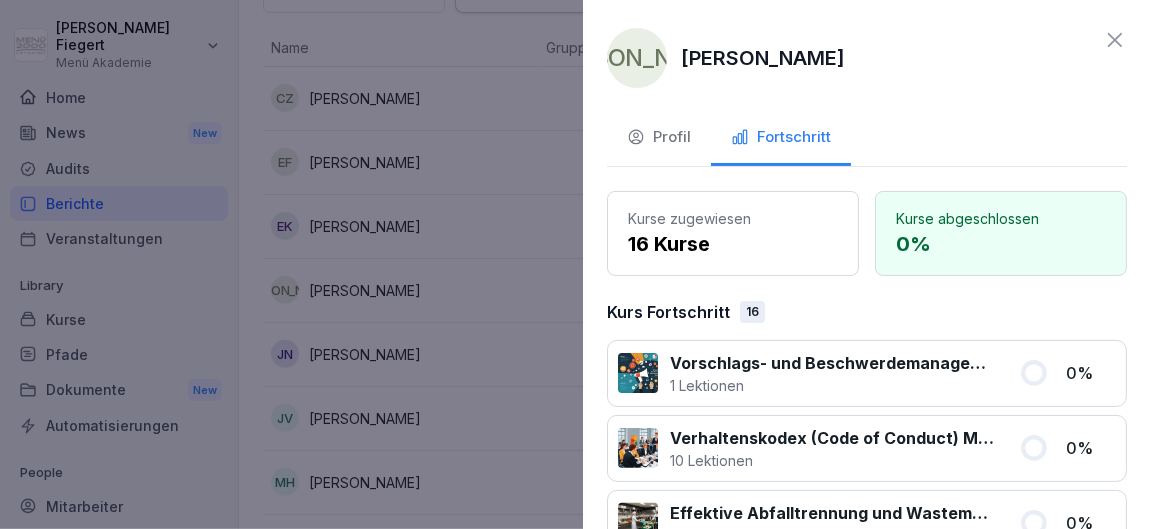 click at bounding box center [574, 264] 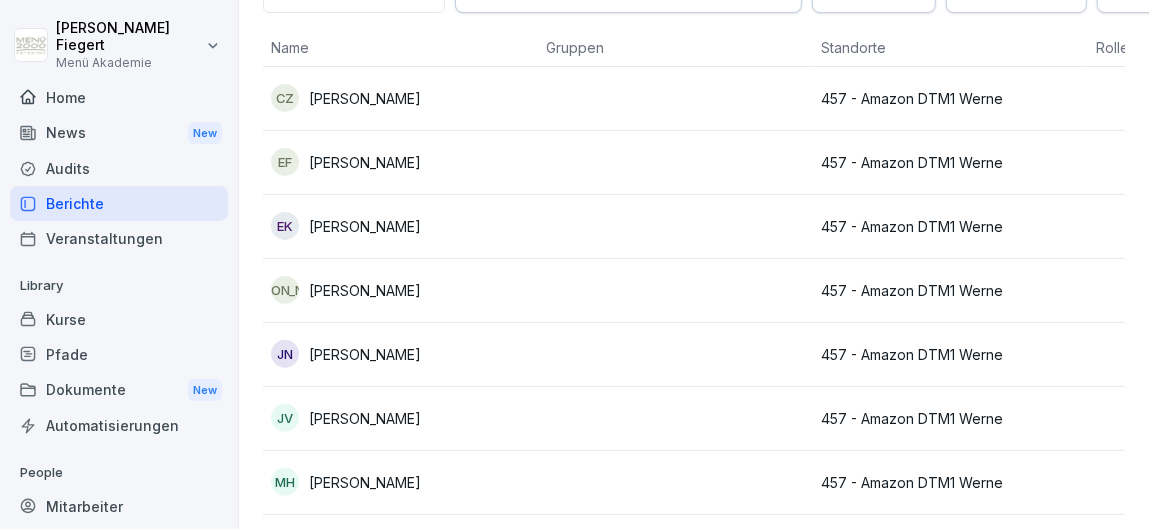 click on "[PERSON_NAME]" at bounding box center [365, 354] 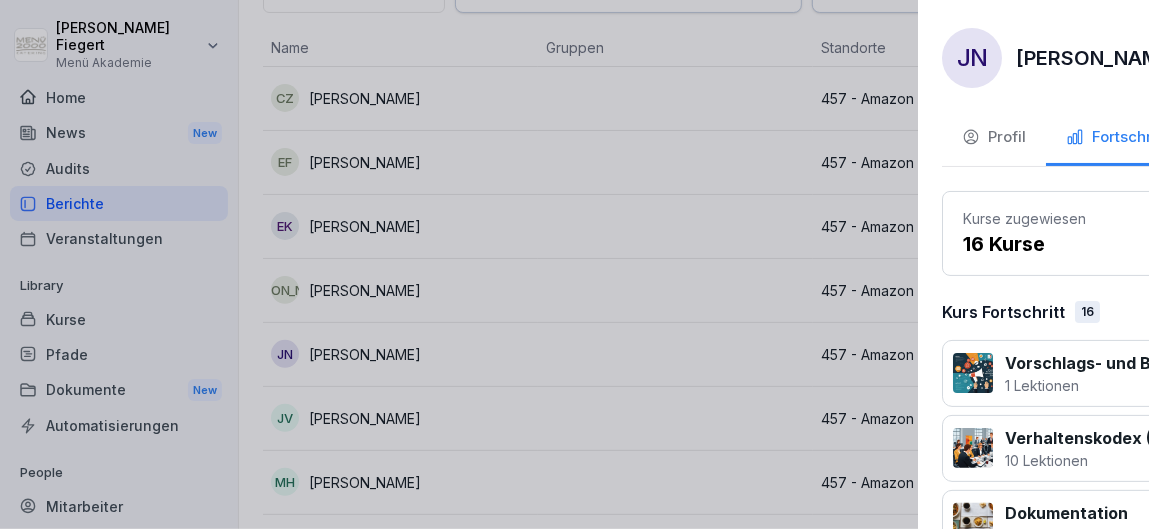 click at bounding box center [574, 264] 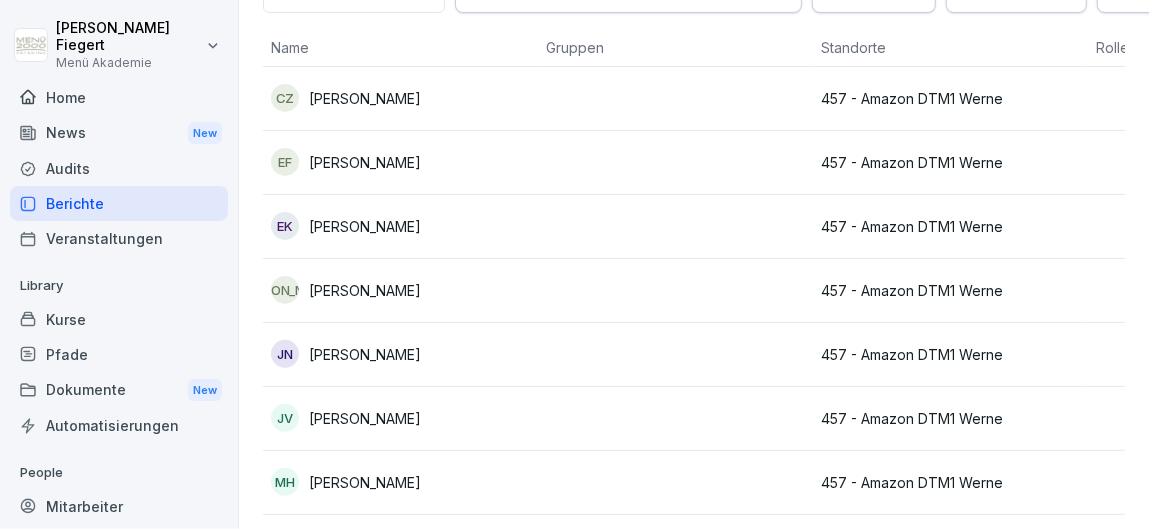 click on "[PERSON_NAME]" at bounding box center [365, 418] 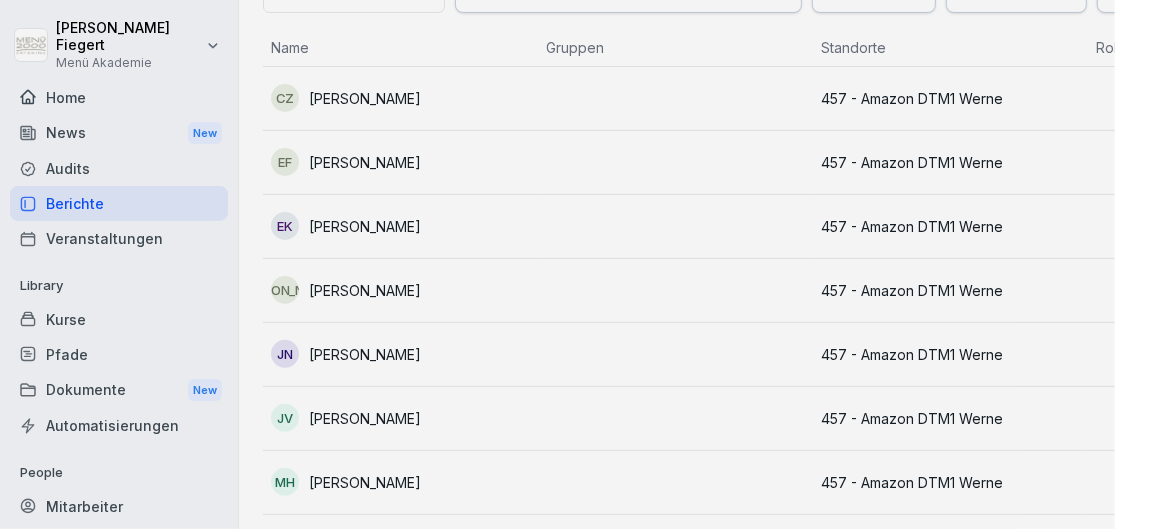 scroll, scrollTop: 155, scrollLeft: 0, axis: vertical 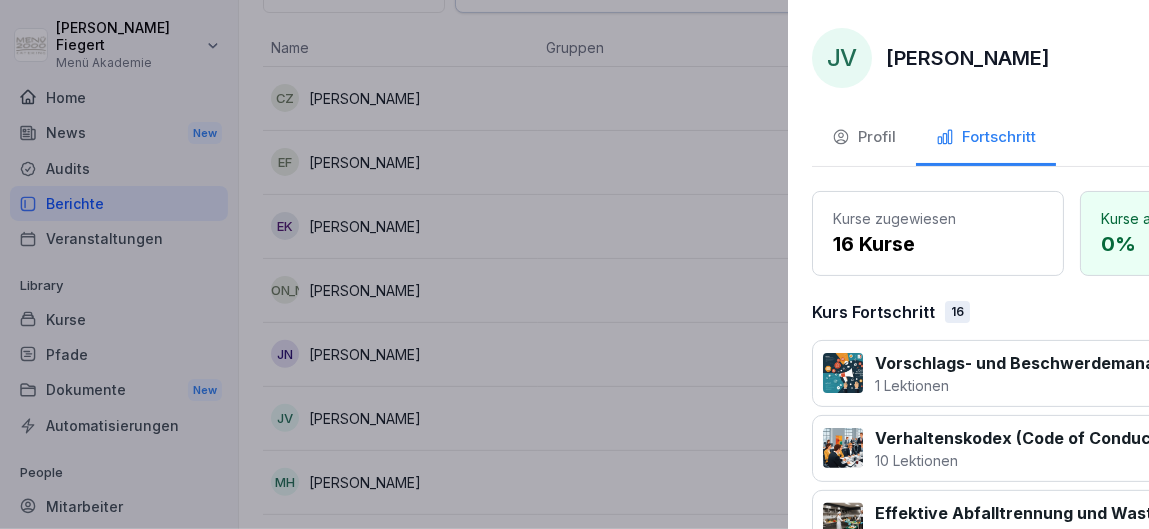 click at bounding box center (574, 264) 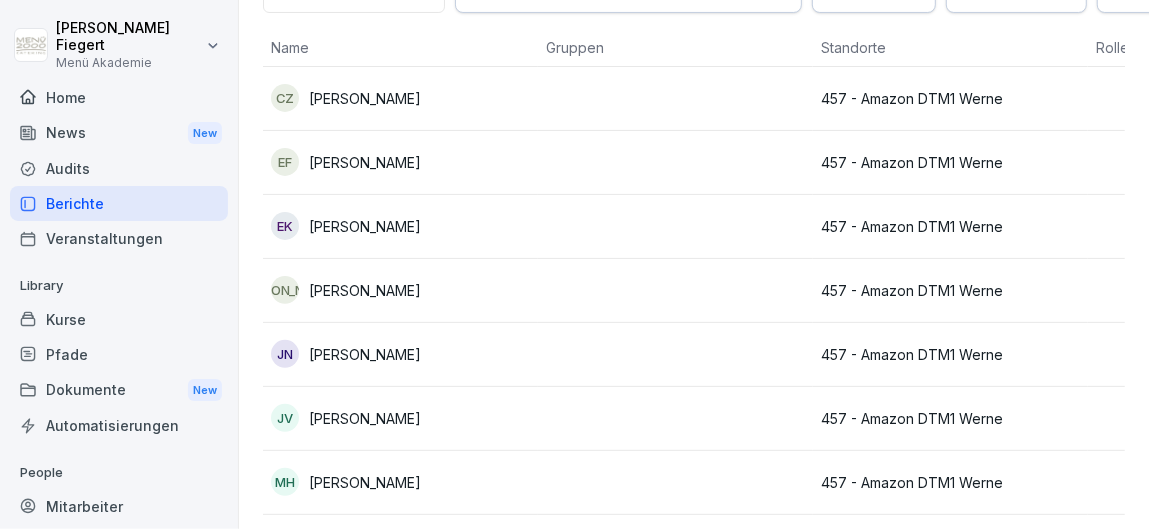 click on "[PERSON_NAME]" at bounding box center (365, 482) 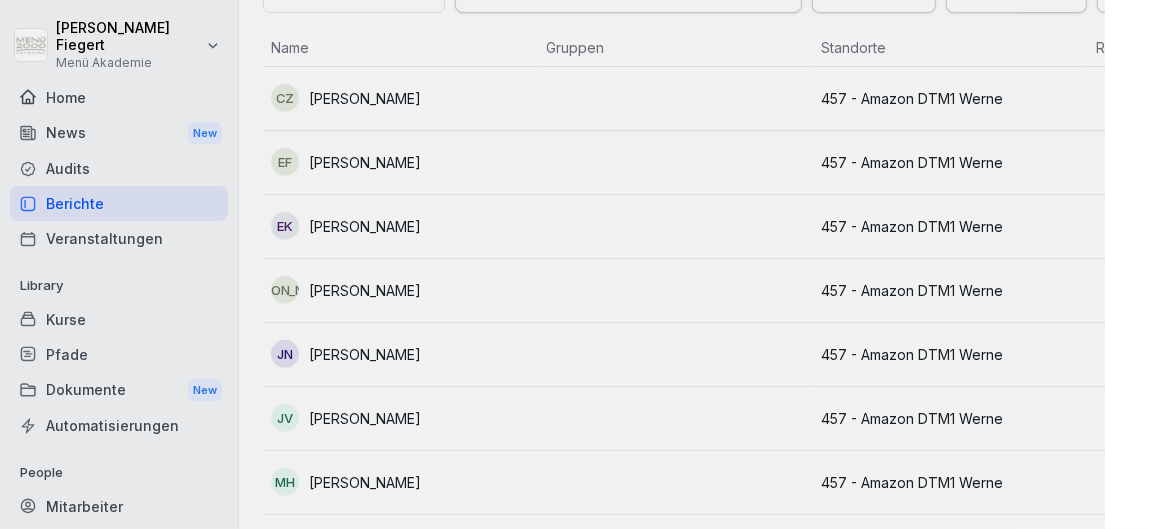 scroll, scrollTop: 155, scrollLeft: 0, axis: vertical 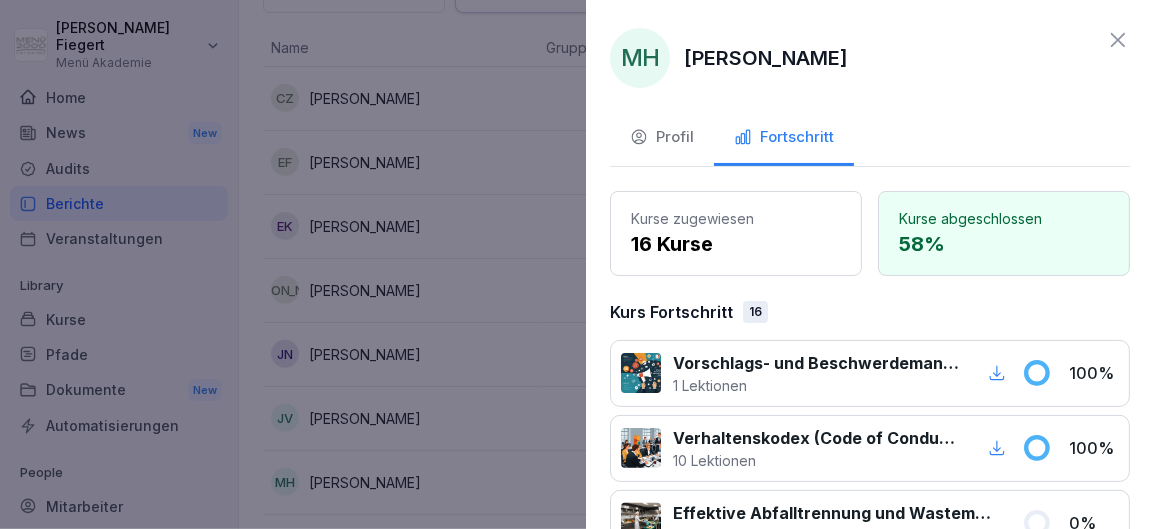click at bounding box center (574, 264) 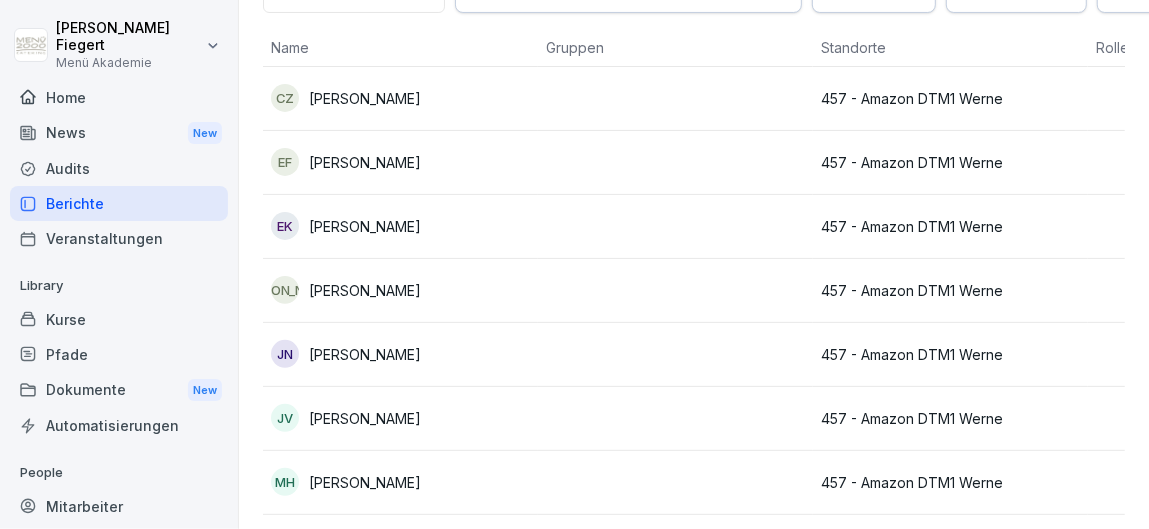 scroll, scrollTop: 155, scrollLeft: 0, axis: vertical 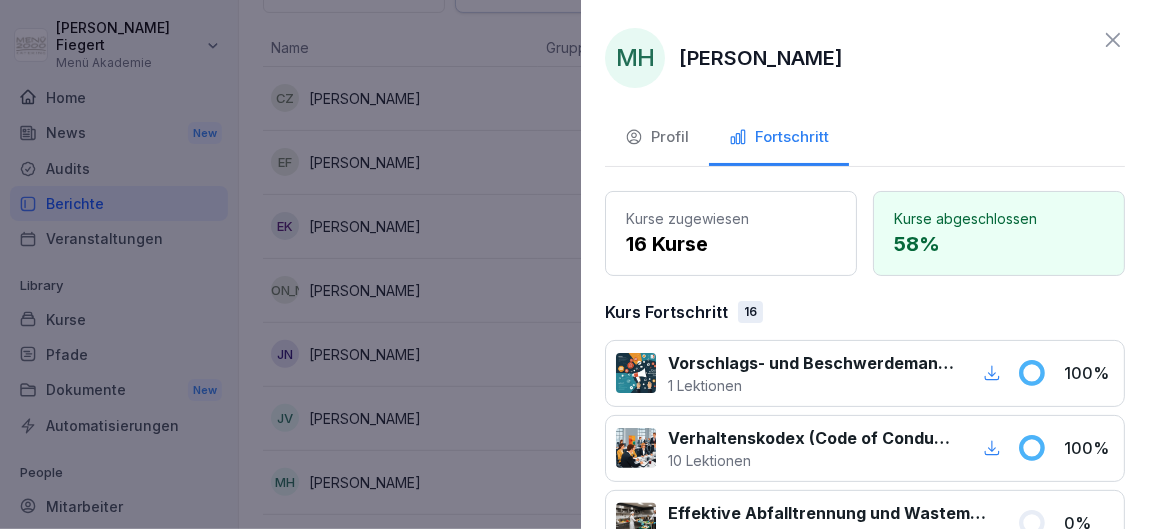 click 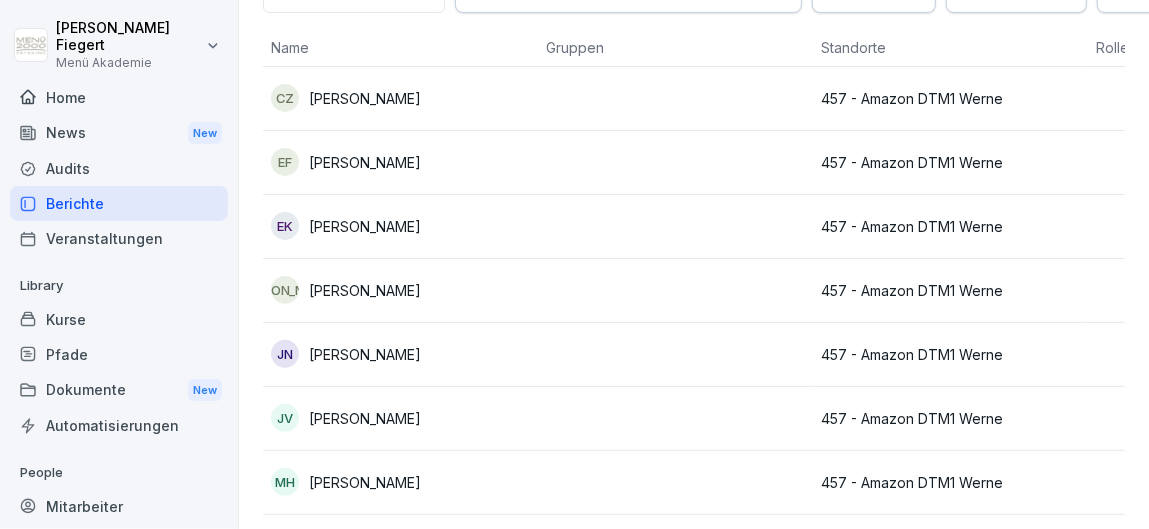 scroll, scrollTop: 155, scrollLeft: 0, axis: vertical 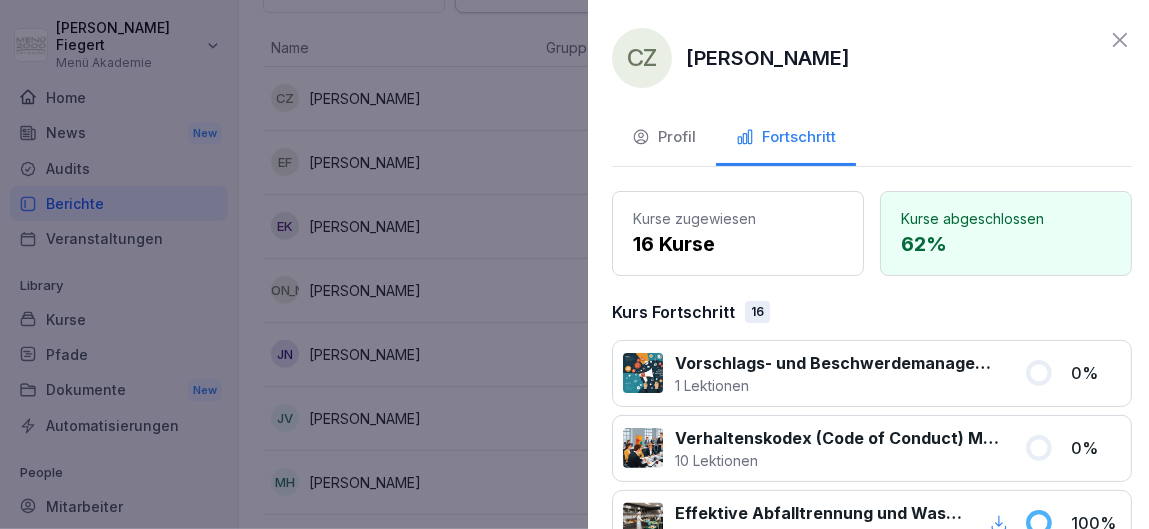 click at bounding box center [574, 264] 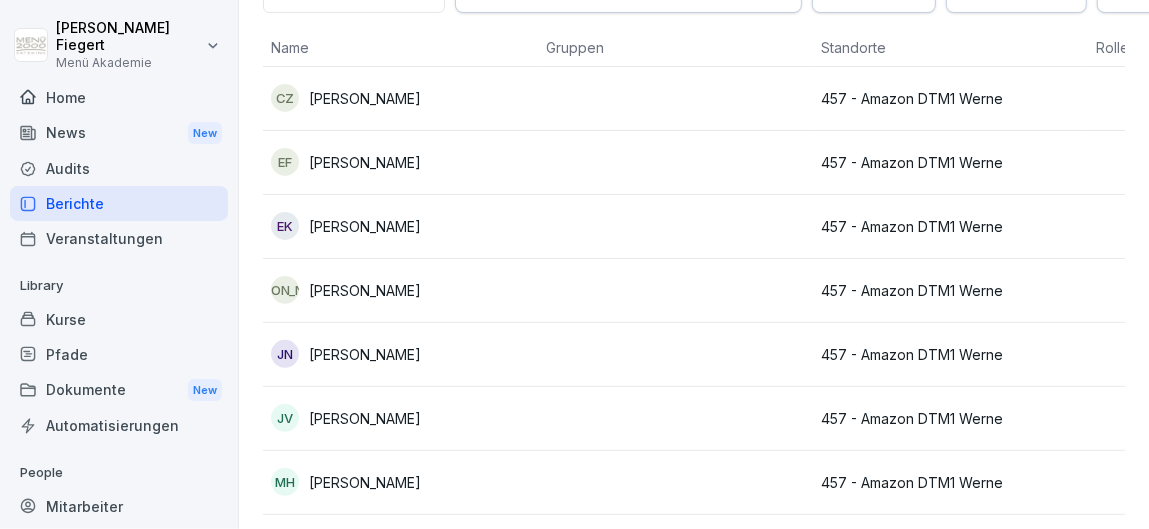 scroll, scrollTop: 155, scrollLeft: 0, axis: vertical 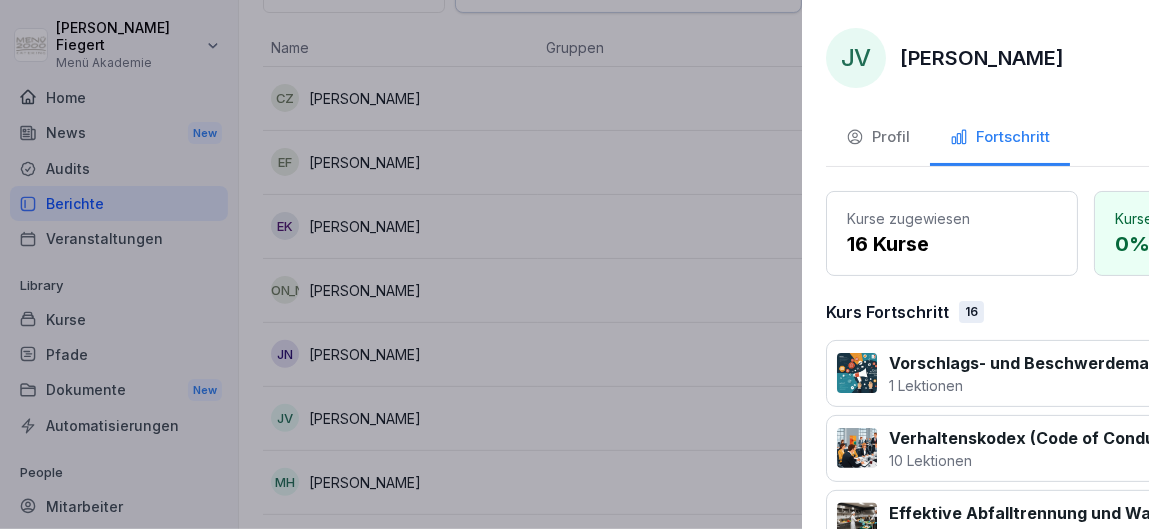 click at bounding box center (574, 264) 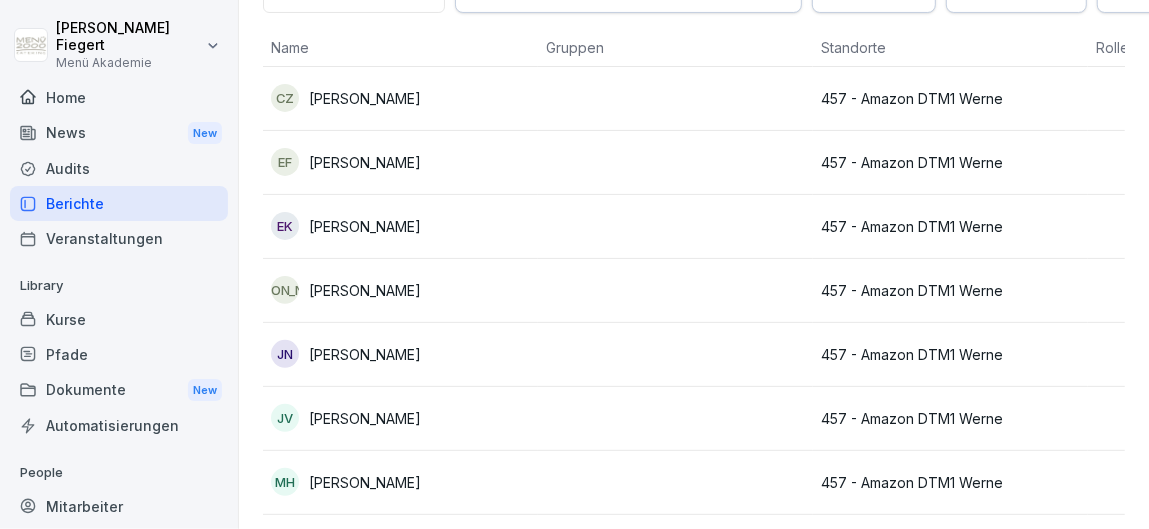 click on "[PERSON_NAME]" at bounding box center (365, 482) 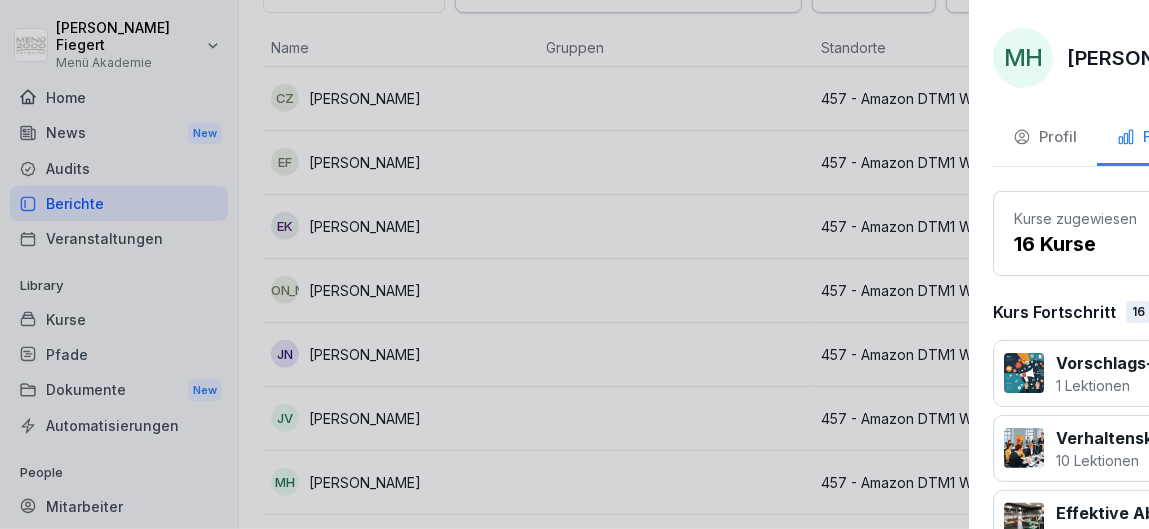 scroll, scrollTop: 155, scrollLeft: 0, axis: vertical 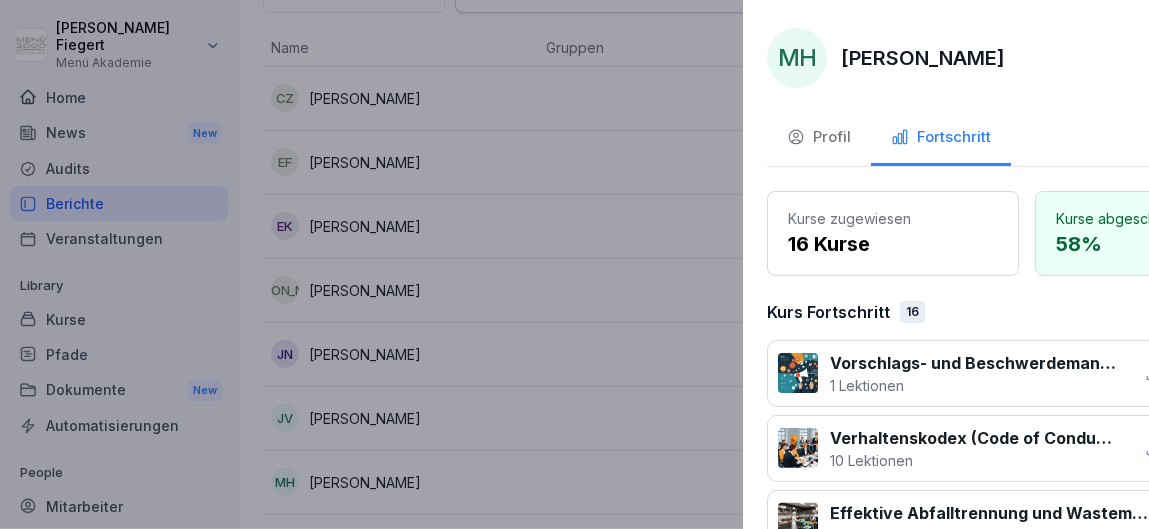 click at bounding box center (574, 264) 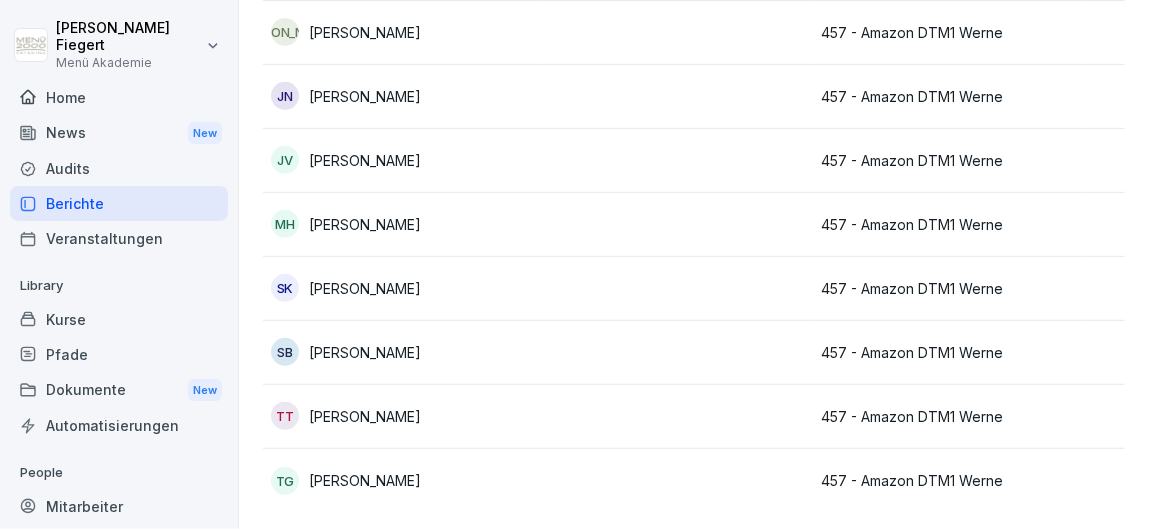 scroll, scrollTop: 445, scrollLeft: 0, axis: vertical 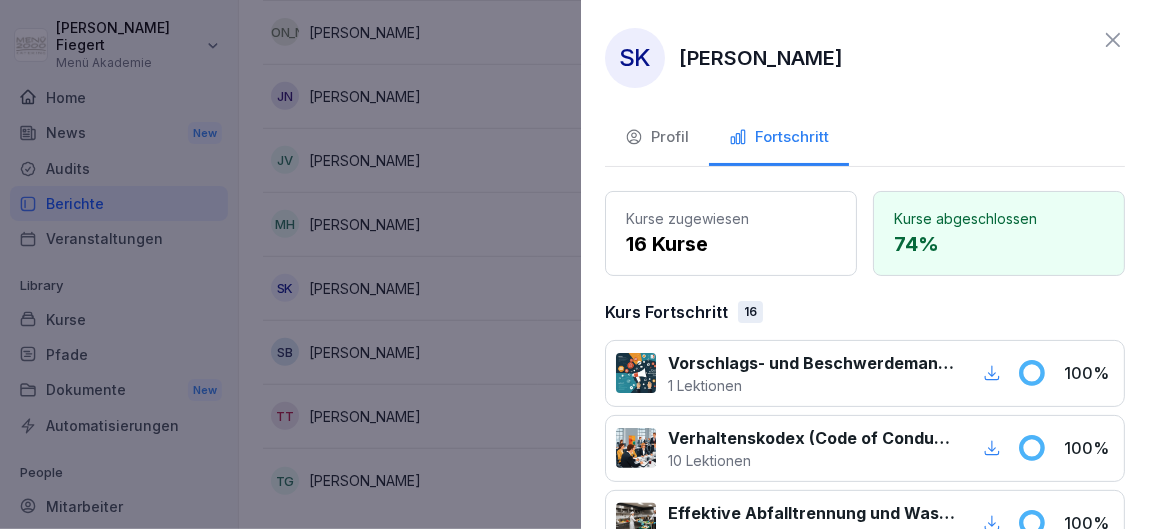 click 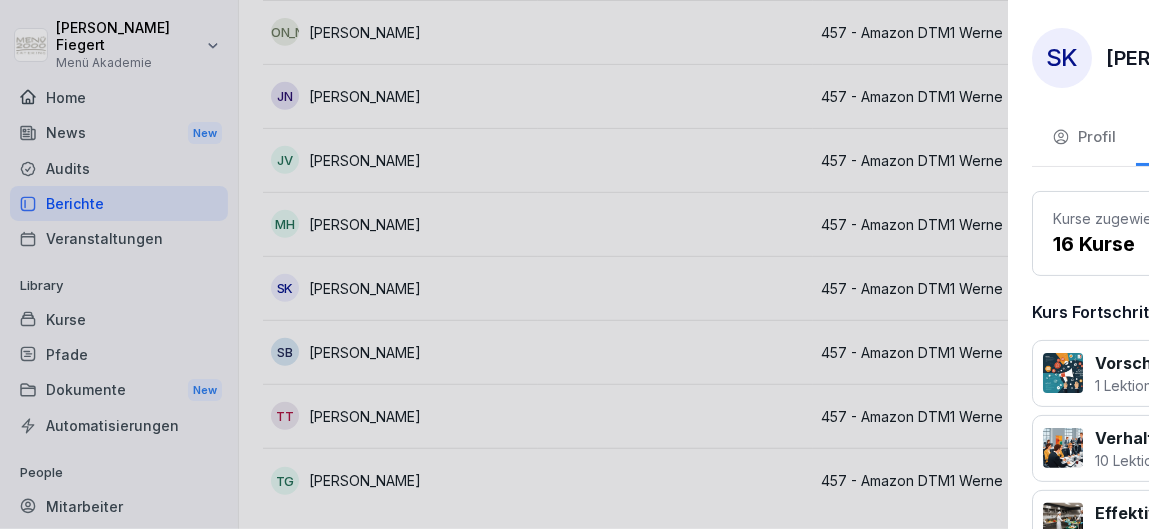 scroll, scrollTop: 445, scrollLeft: 0, axis: vertical 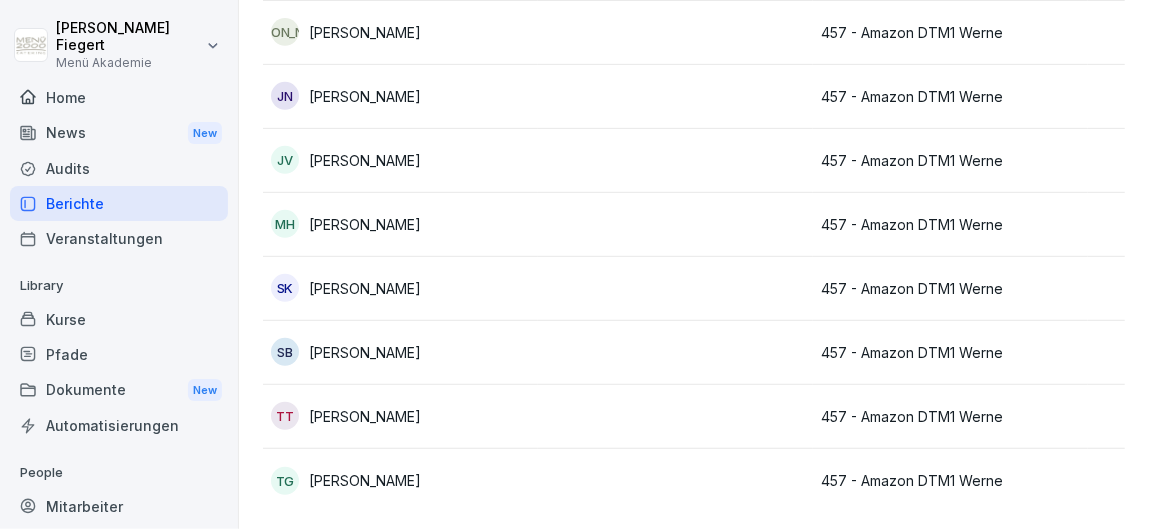 click on "[PERSON_NAME]" at bounding box center [365, 480] 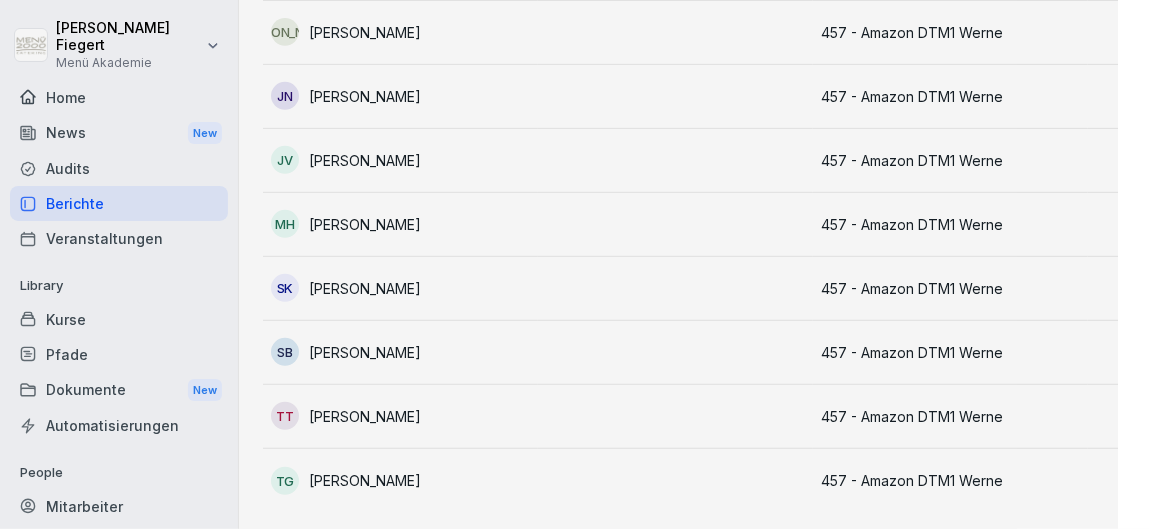 scroll, scrollTop: 445, scrollLeft: 0, axis: vertical 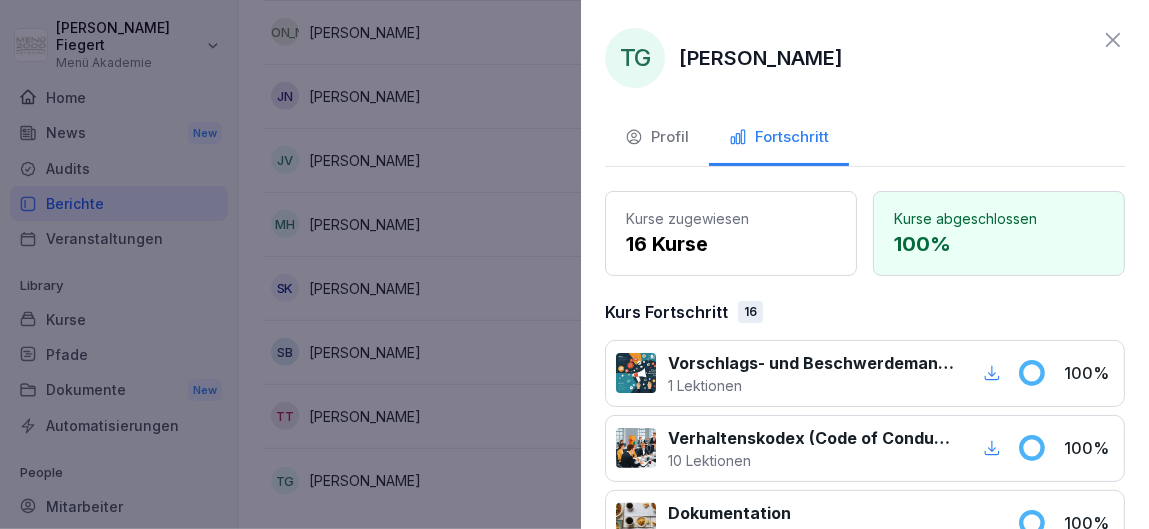 click 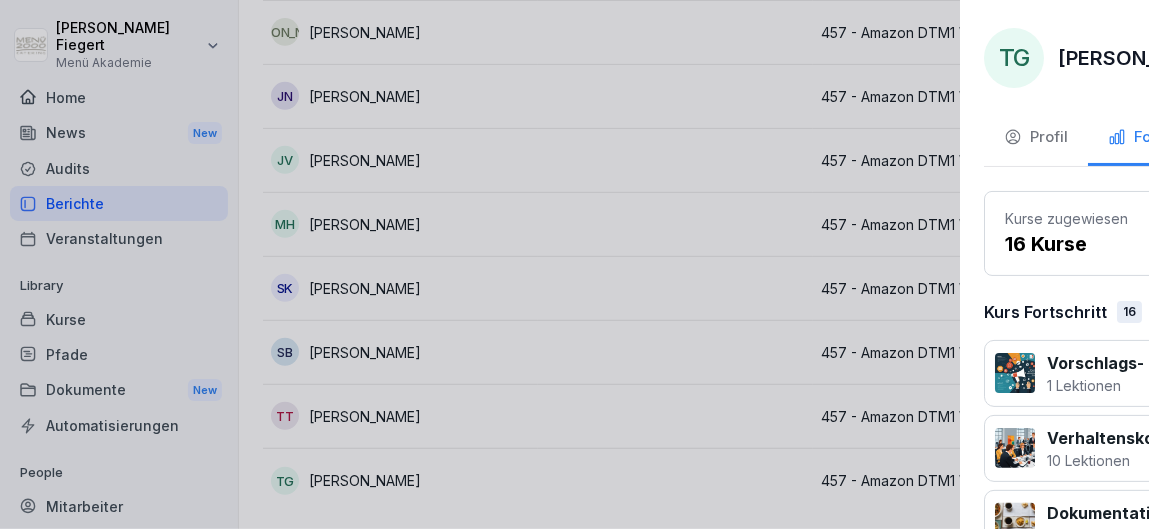 scroll, scrollTop: 445, scrollLeft: 0, axis: vertical 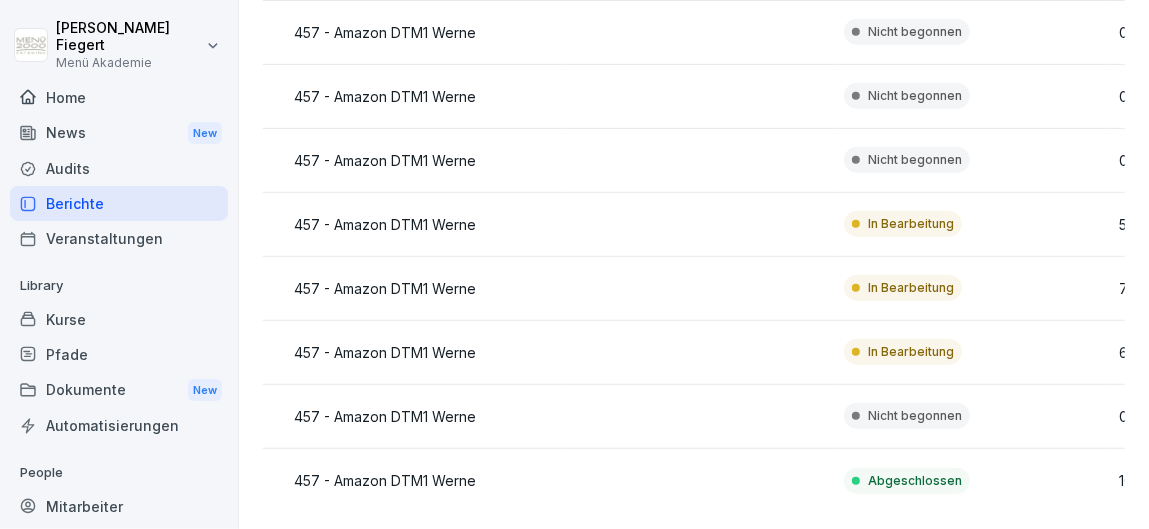 click on "Nicht begonnen" at bounding box center [915, 416] 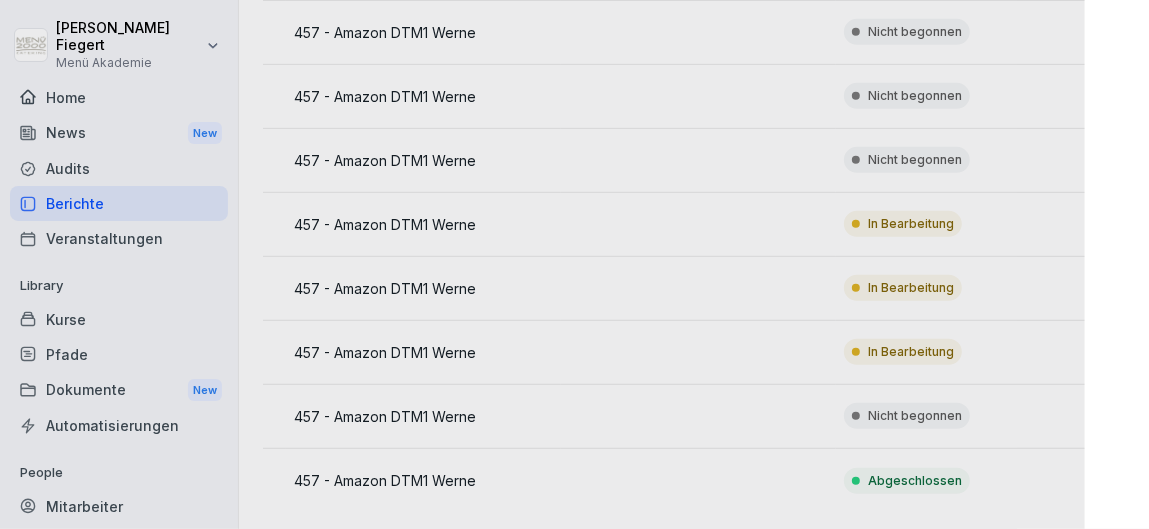 scroll, scrollTop: 0, scrollLeft: 527, axis: horizontal 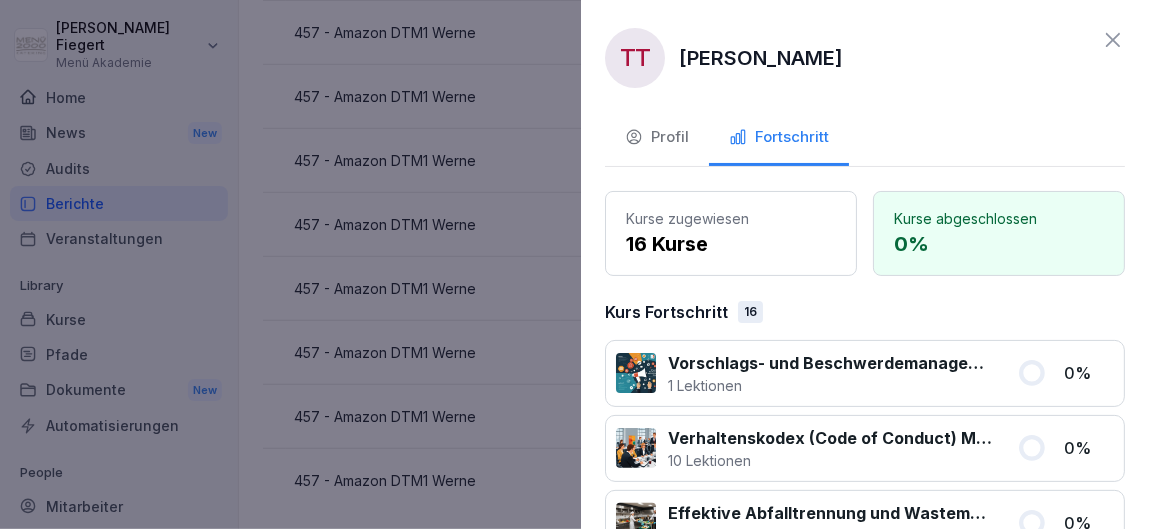 click 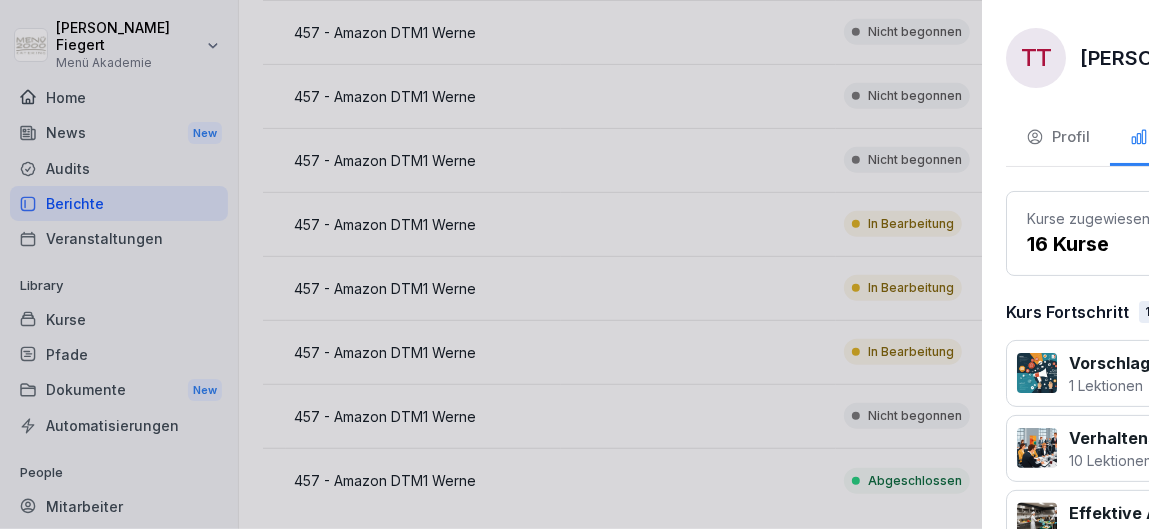 scroll, scrollTop: 0, scrollLeft: 527, axis: horizontal 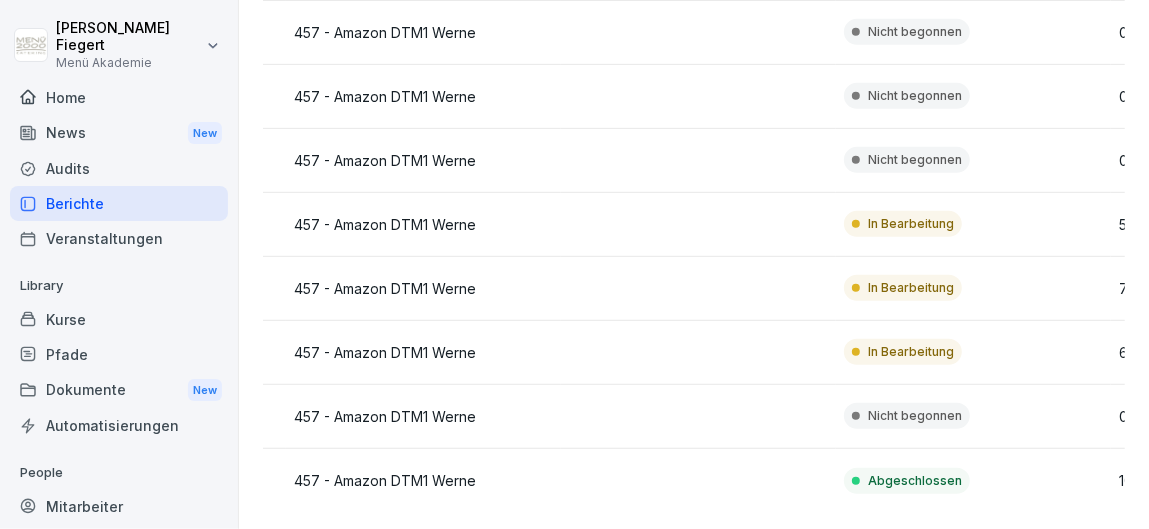 click on "In Bearbeitung" at bounding box center [911, 352] 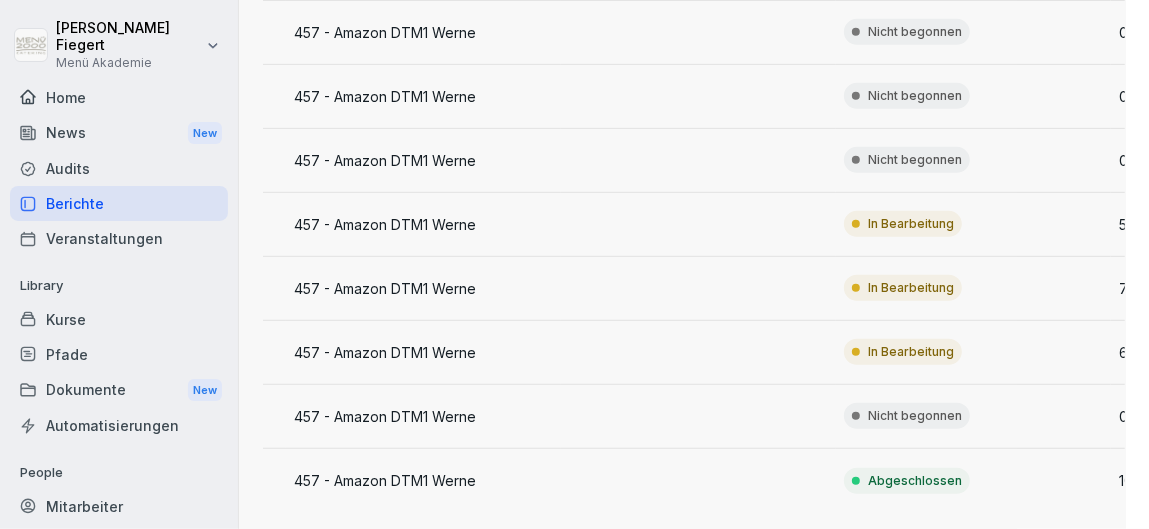 scroll, scrollTop: 0, scrollLeft: 527, axis: horizontal 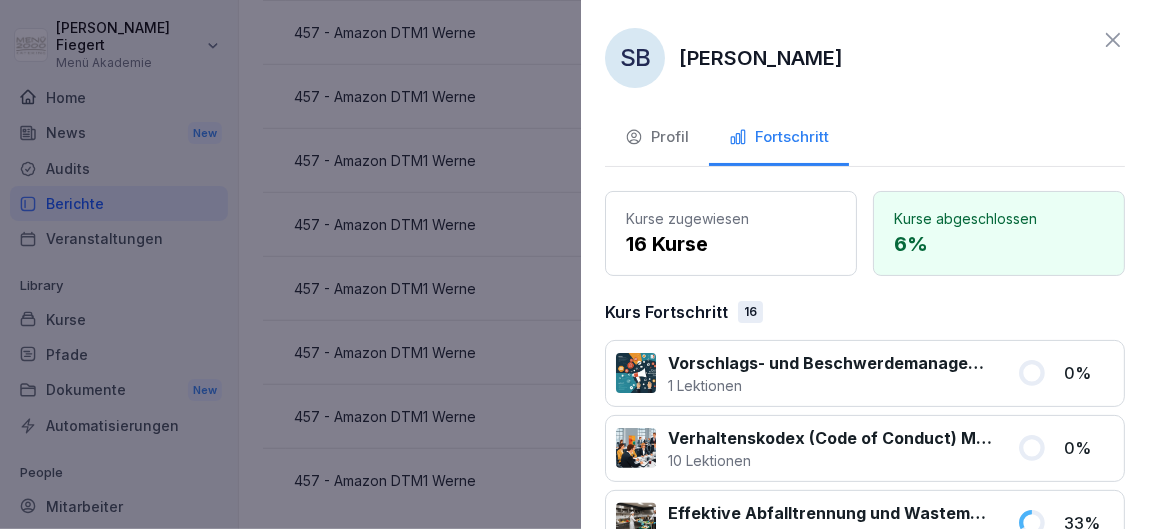 click 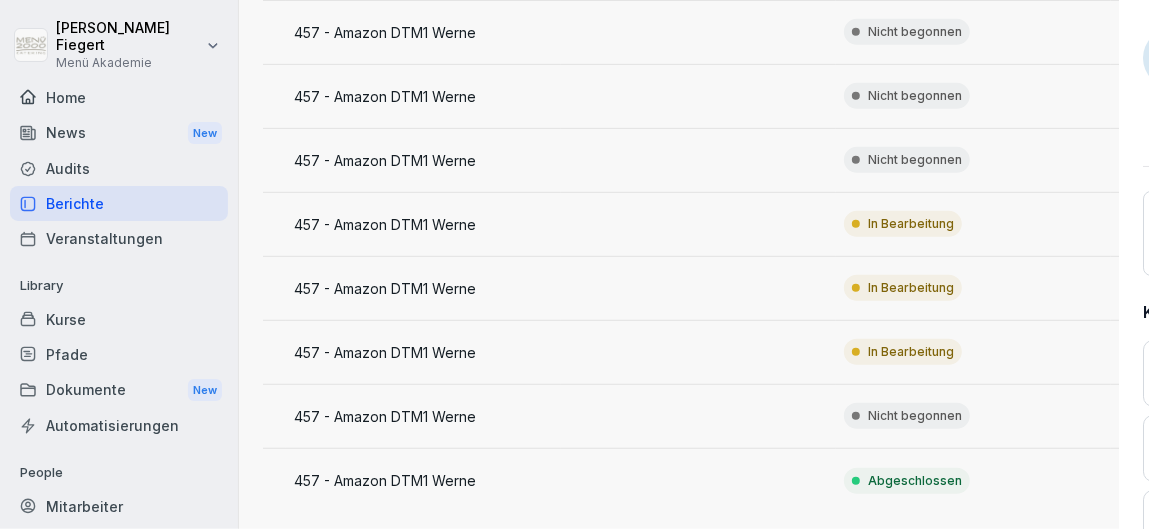 scroll, scrollTop: 0, scrollLeft: 527, axis: horizontal 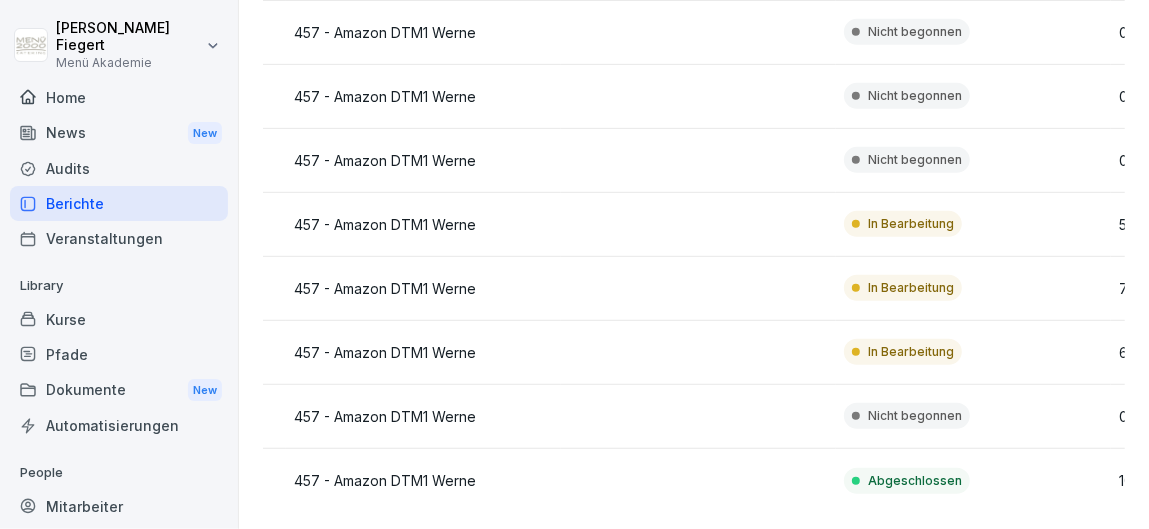 click on "Nicht begonnen" at bounding box center (915, 416) 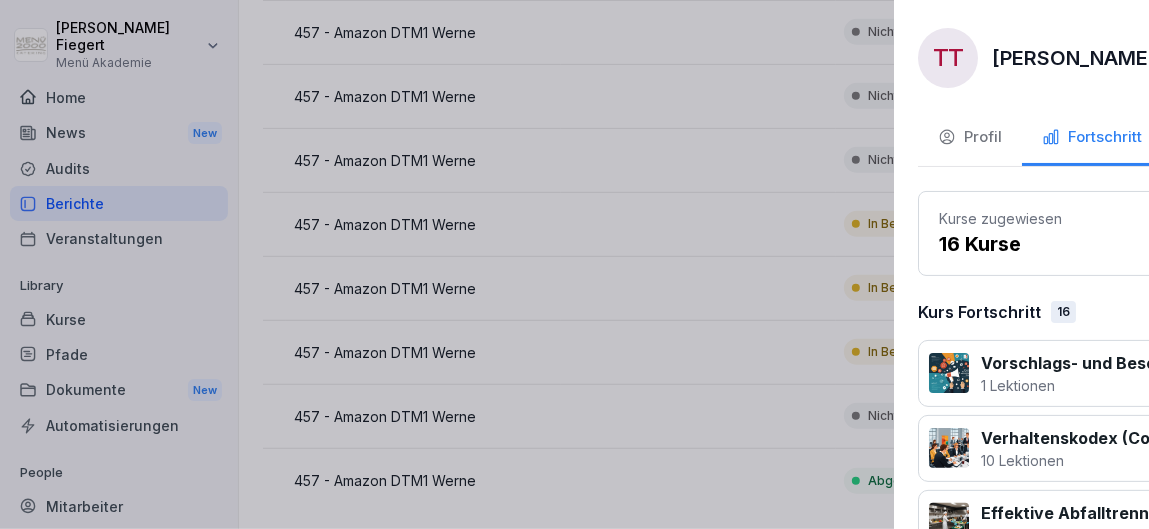 scroll, scrollTop: 0, scrollLeft: 527, axis: horizontal 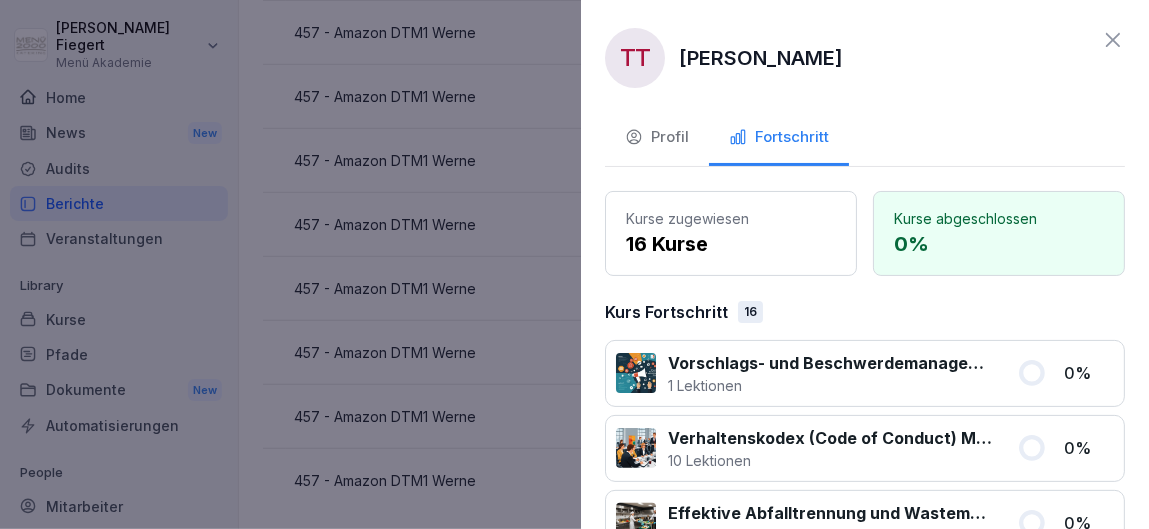 click 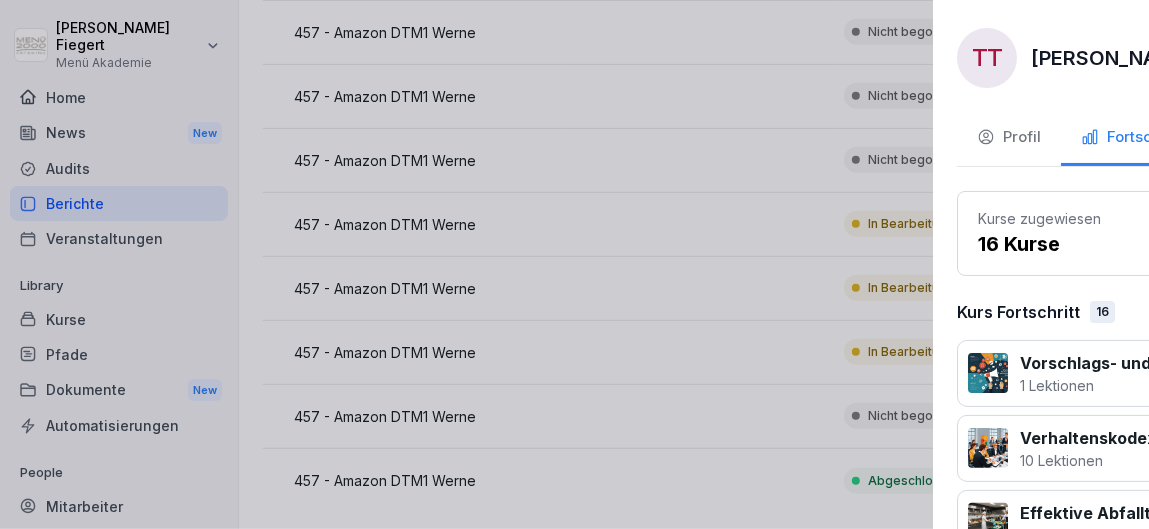 scroll, scrollTop: 0, scrollLeft: 527, axis: horizontal 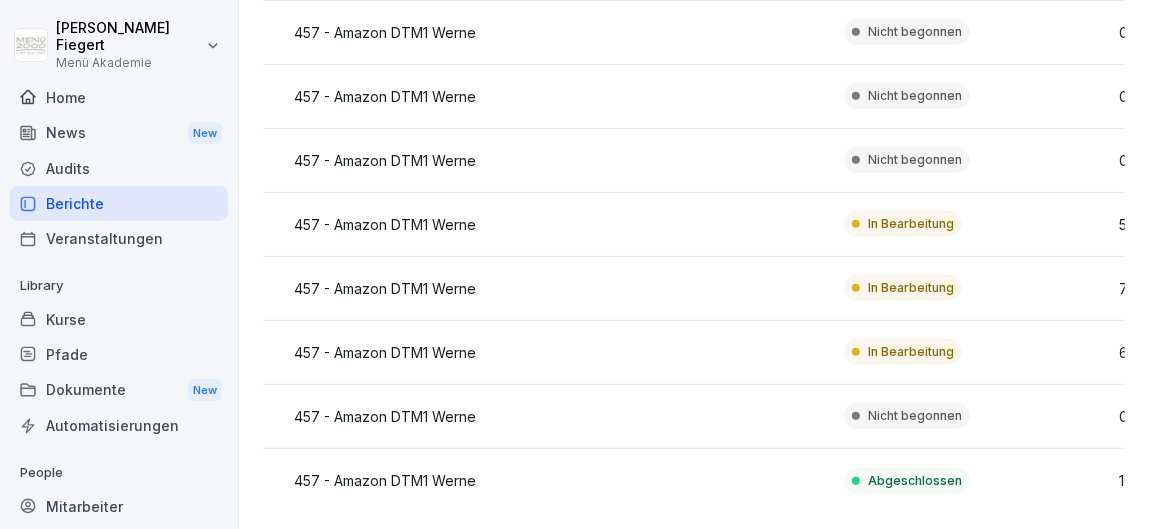 click on "Nicht begonnen" at bounding box center (915, 160) 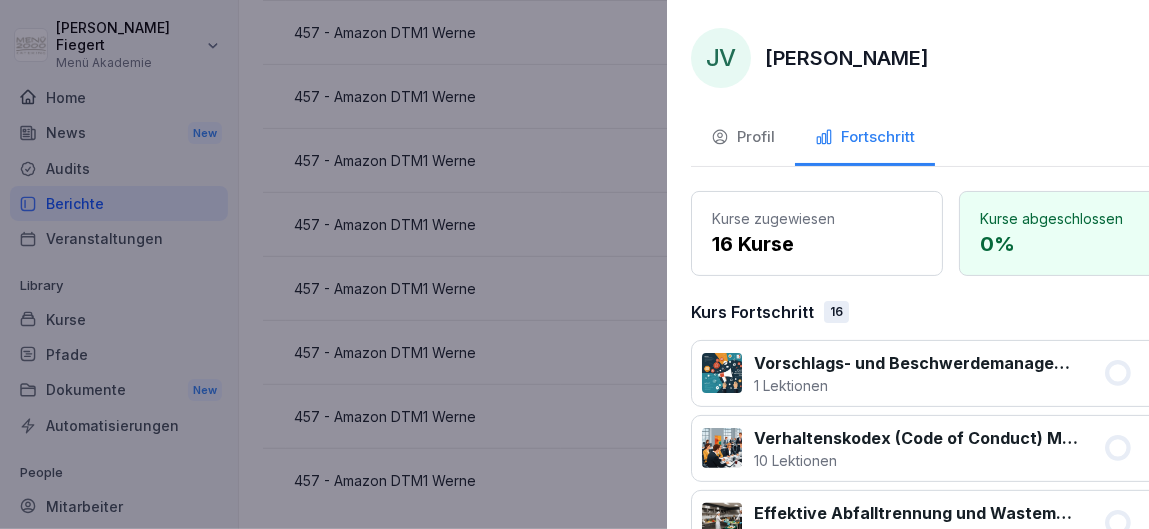 scroll, scrollTop: 0, scrollLeft: 527, axis: horizontal 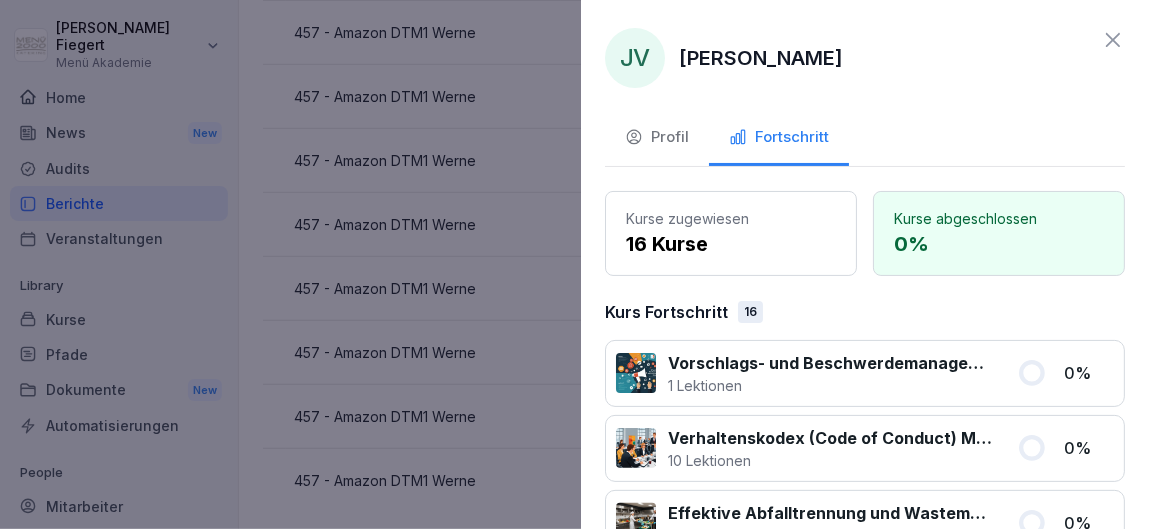 click 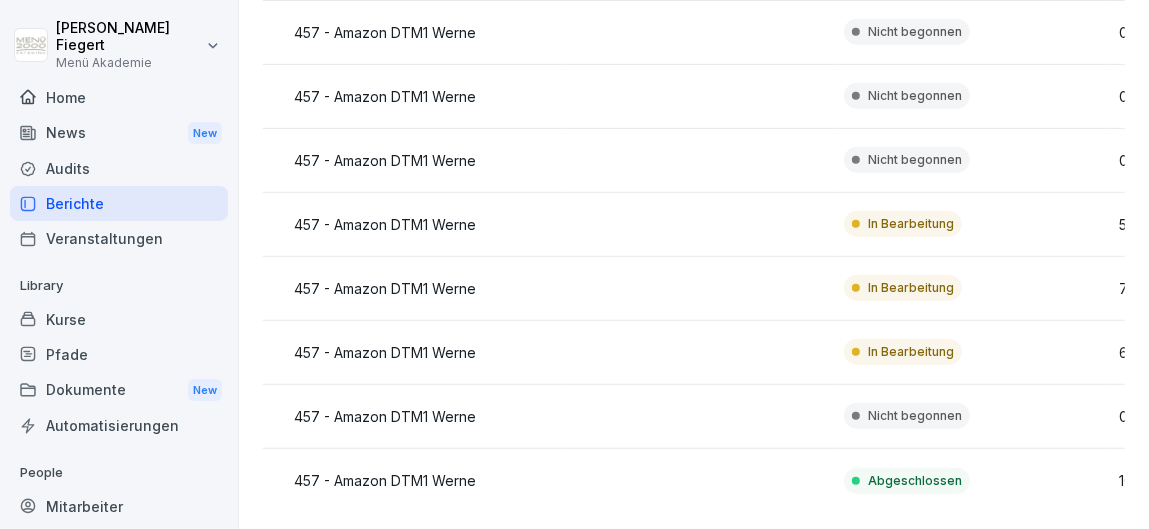 scroll, scrollTop: 0, scrollLeft: 527, axis: horizontal 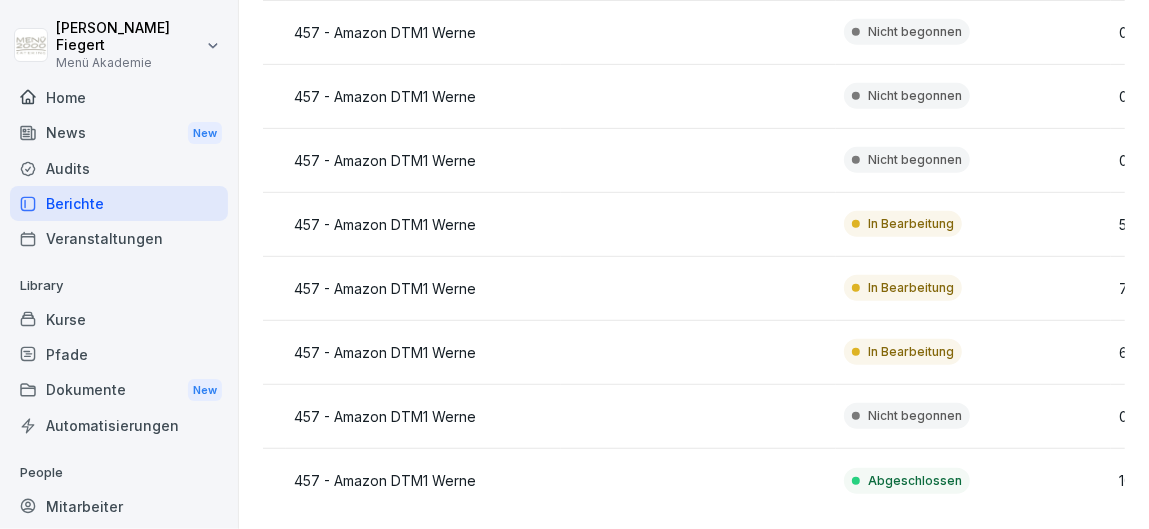 click on "Nicht begonnen" at bounding box center (915, 96) 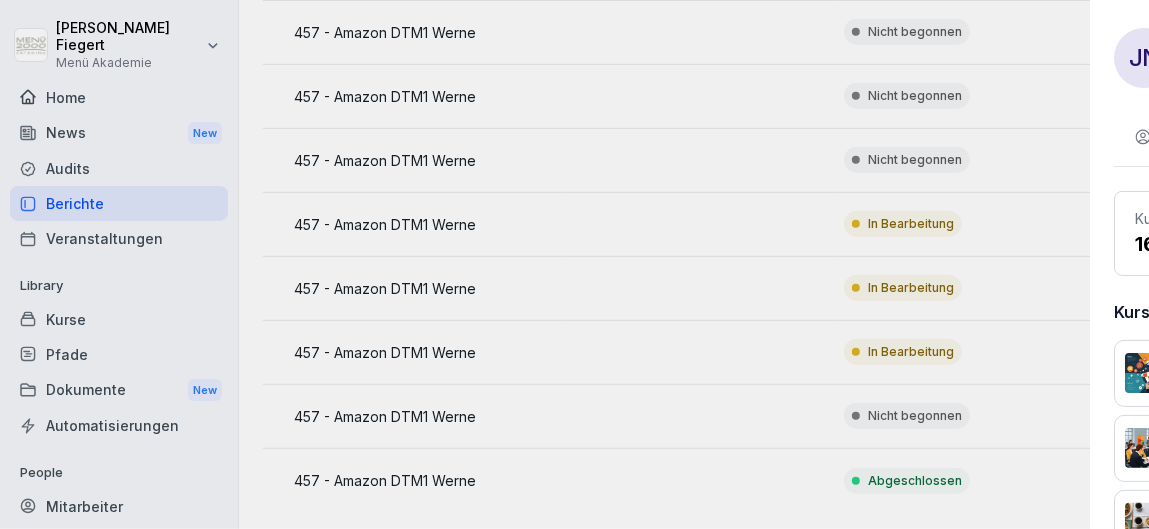 scroll, scrollTop: 0, scrollLeft: 527, axis: horizontal 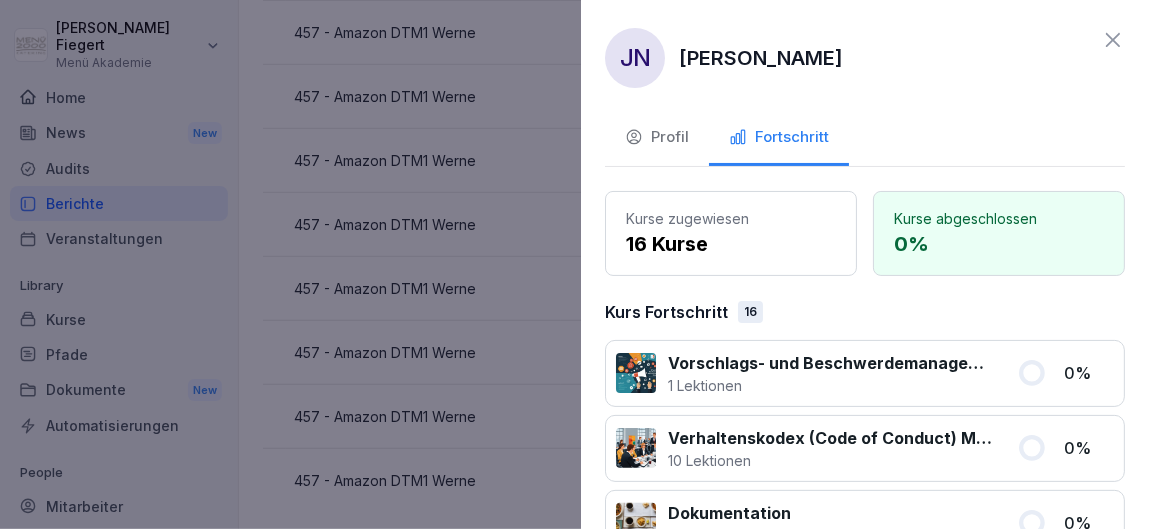 click 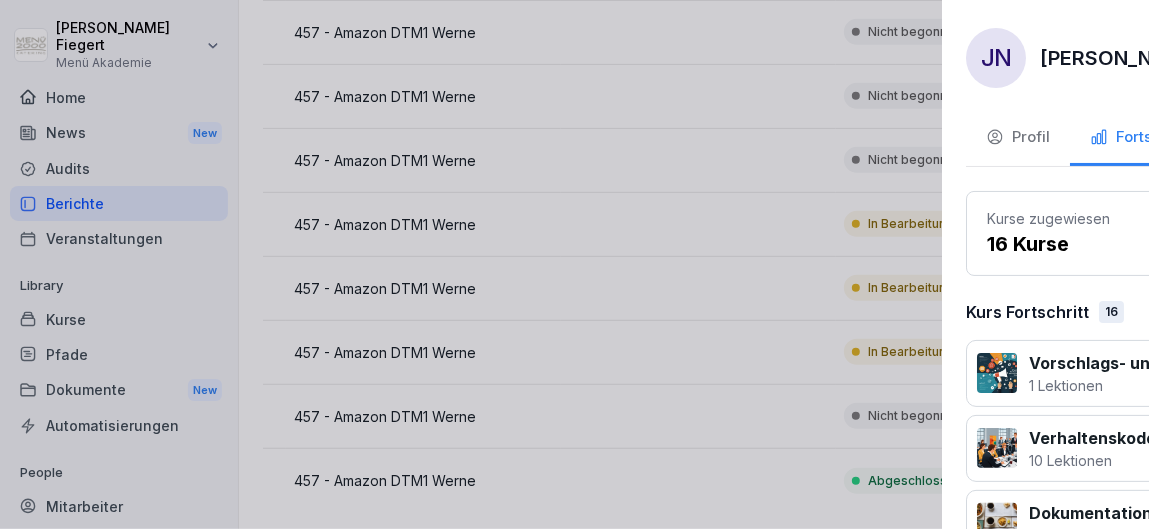 scroll, scrollTop: 0, scrollLeft: 527, axis: horizontal 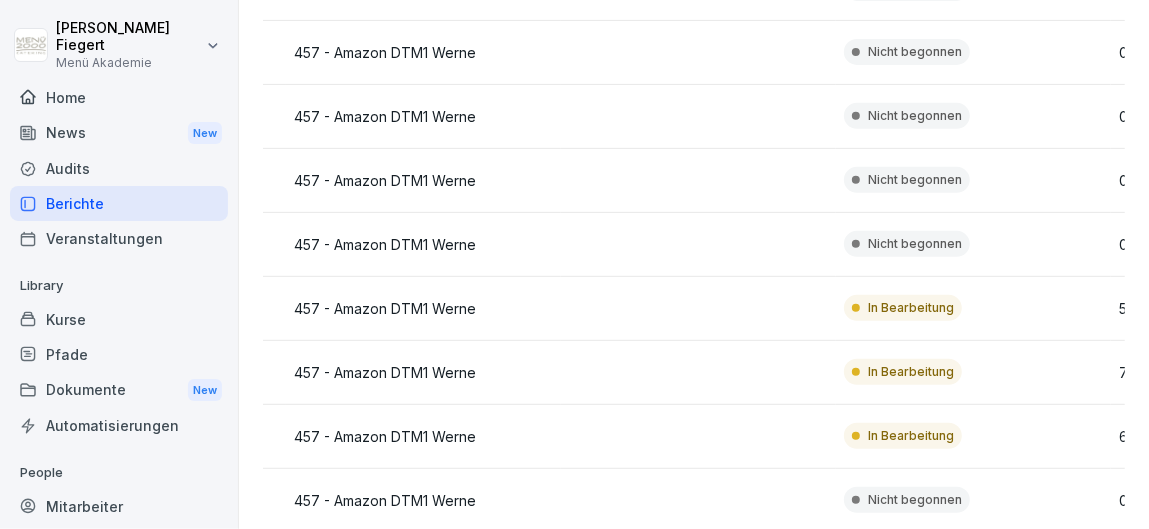click on "Nicht begonnen" at bounding box center [915, 116] 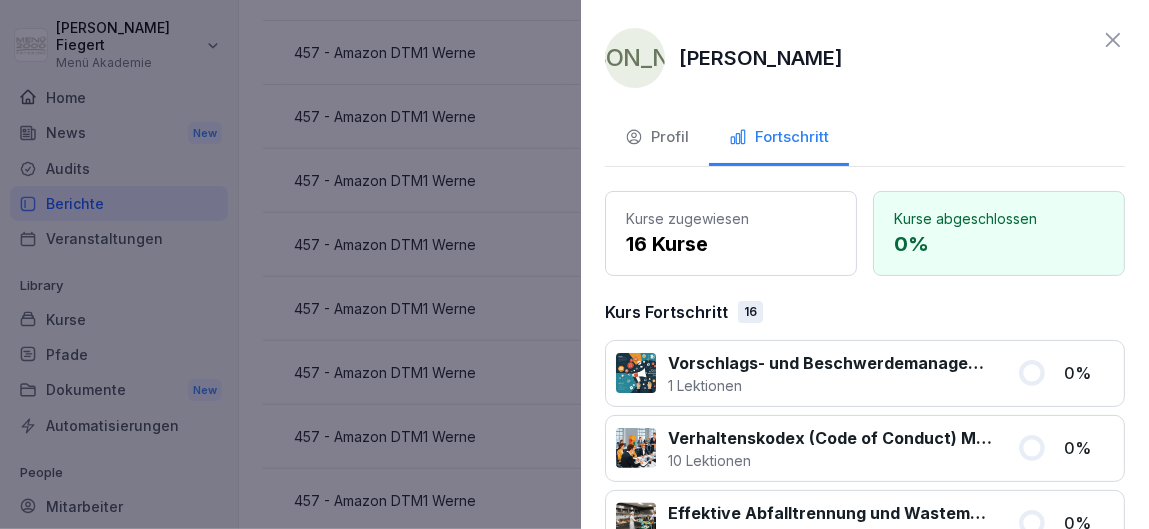 click 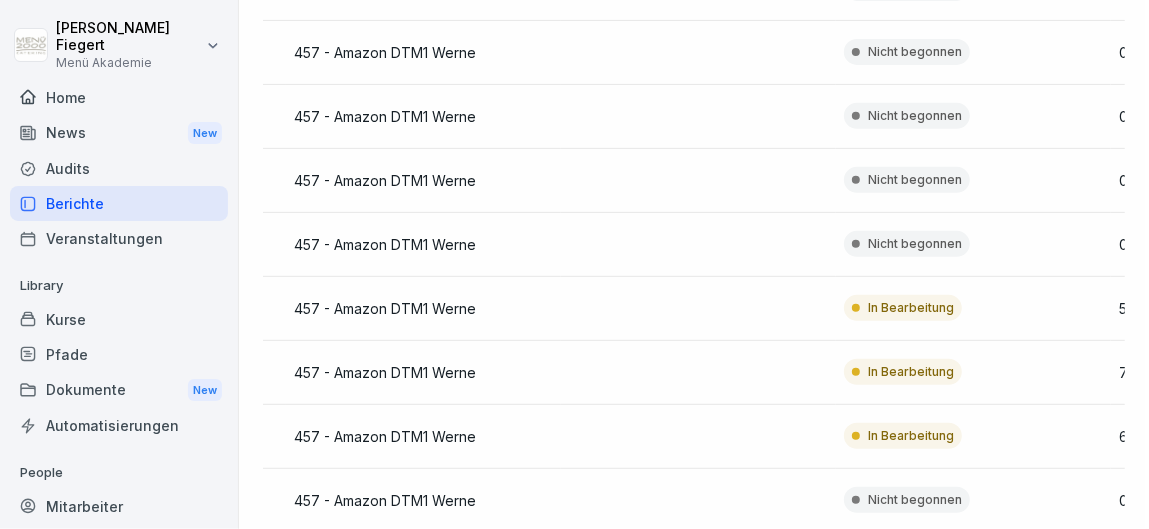 scroll, scrollTop: 0, scrollLeft: 527, axis: horizontal 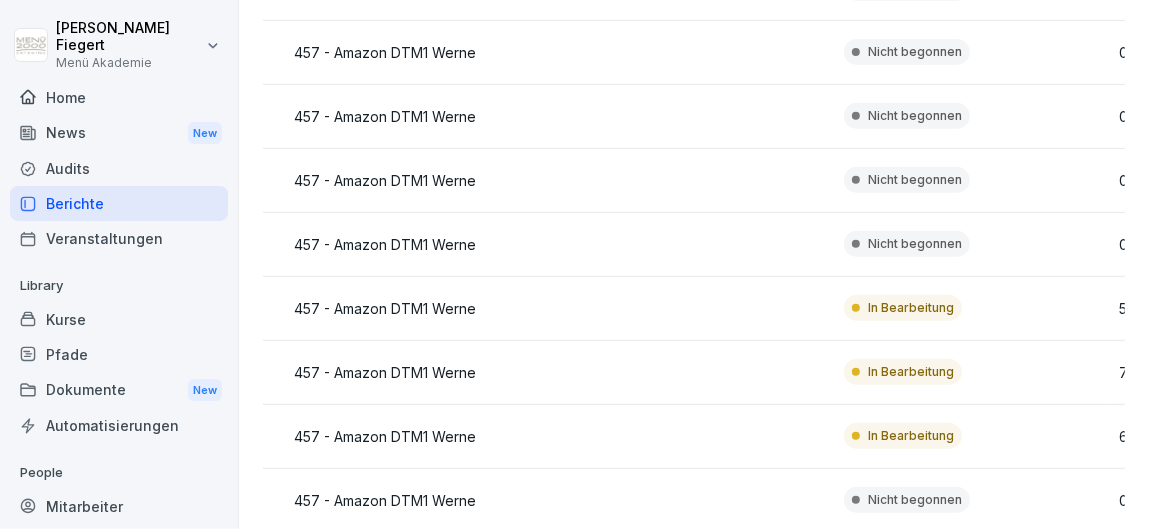 click on "Nicht begonnen" at bounding box center (915, 52) 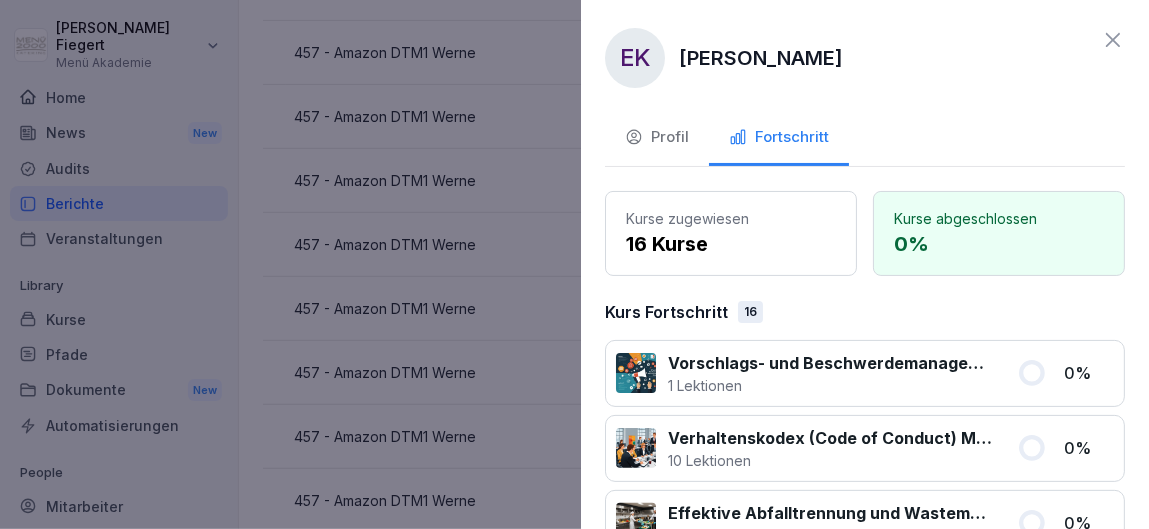 click 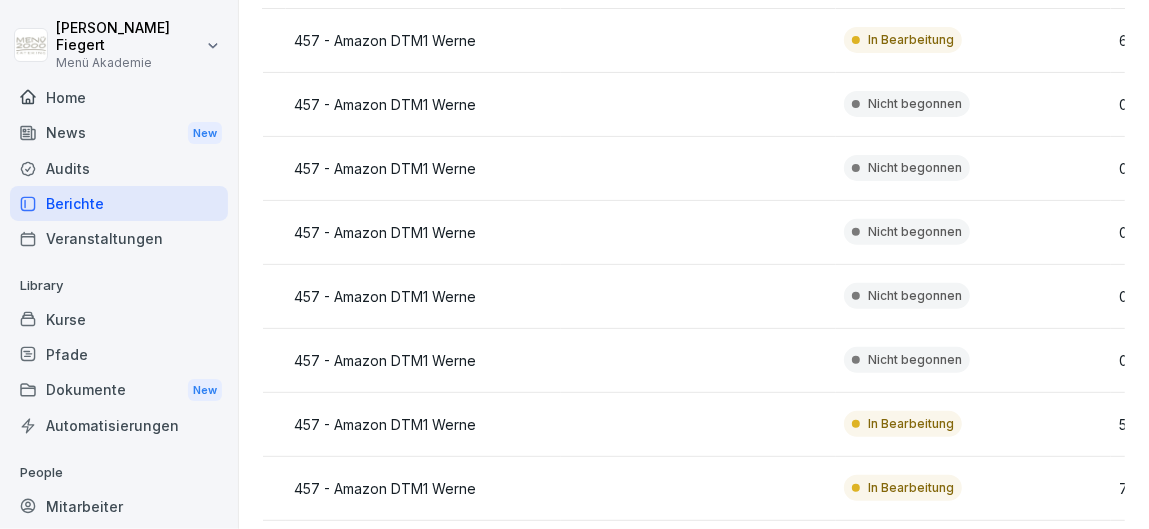 click on "Nicht begonnen" at bounding box center [915, 104] 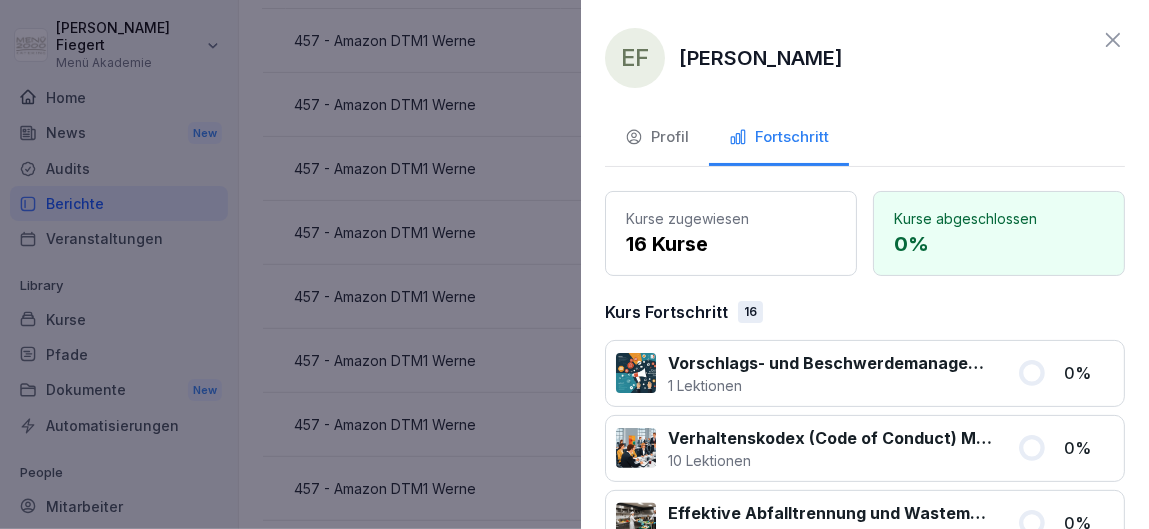 click 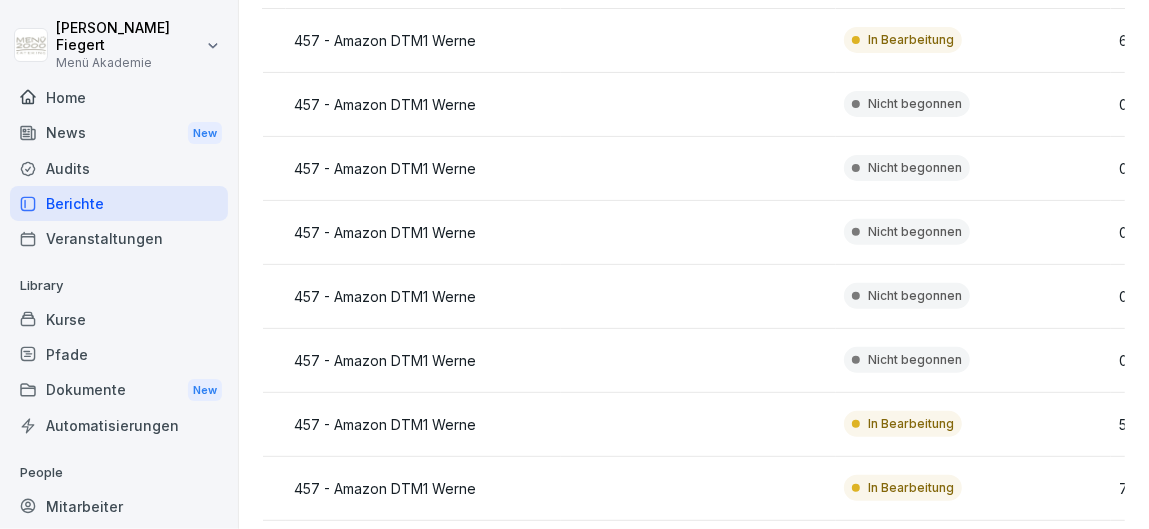 click on "Nicht begonnen" at bounding box center (915, 104) 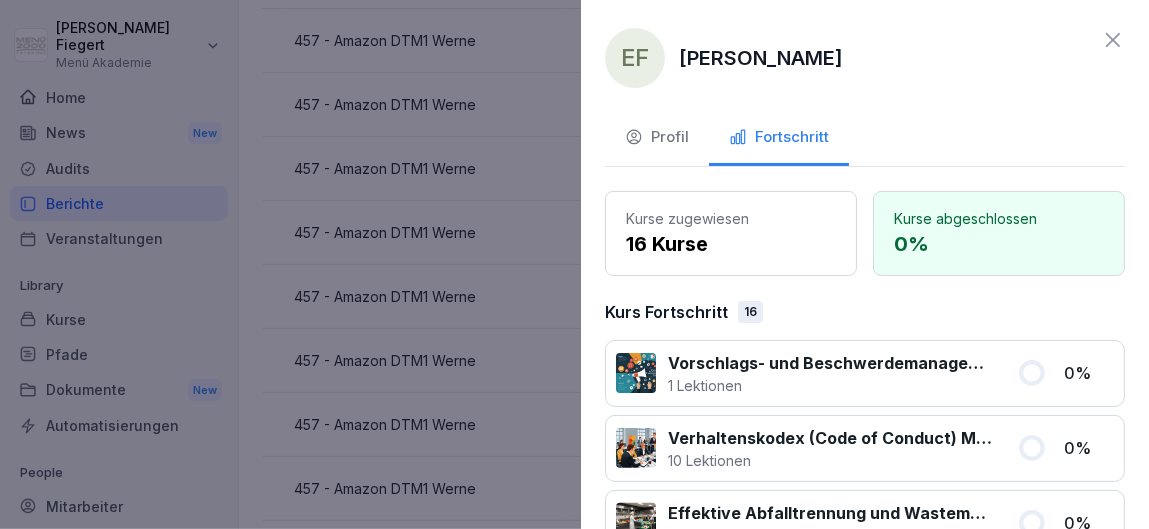 click 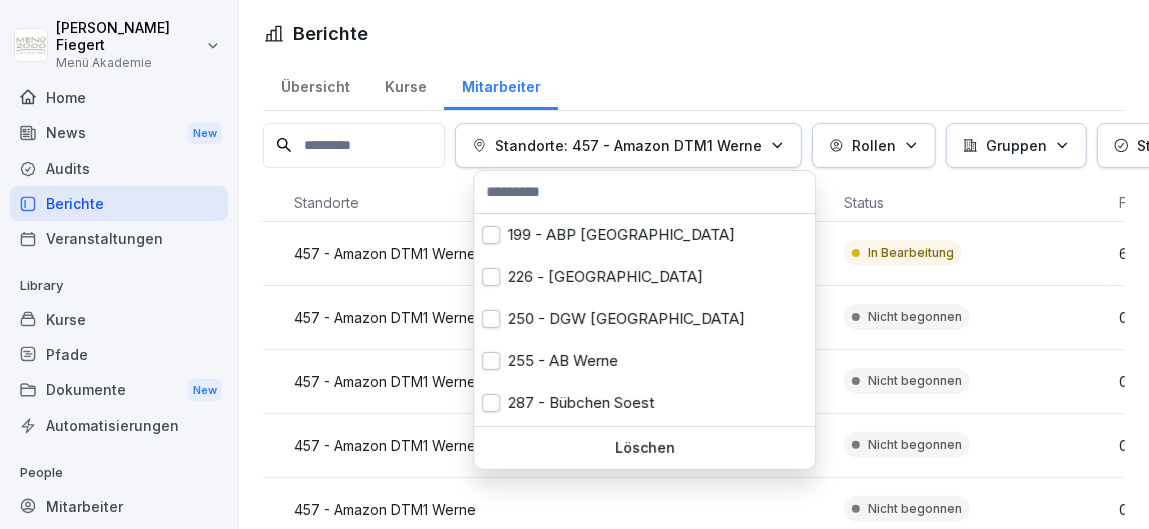 click 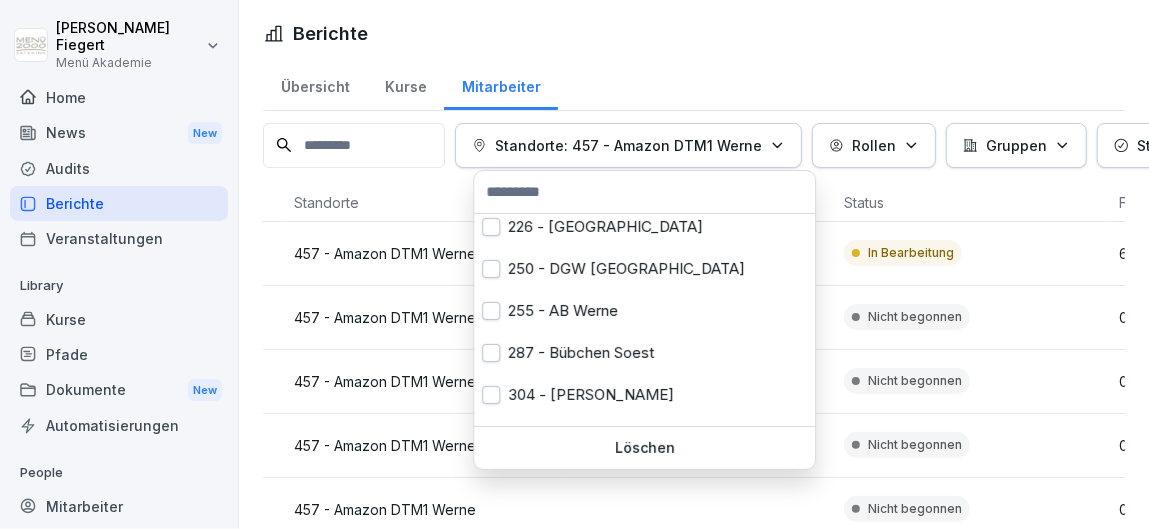scroll, scrollTop: 0, scrollLeft: 0, axis: both 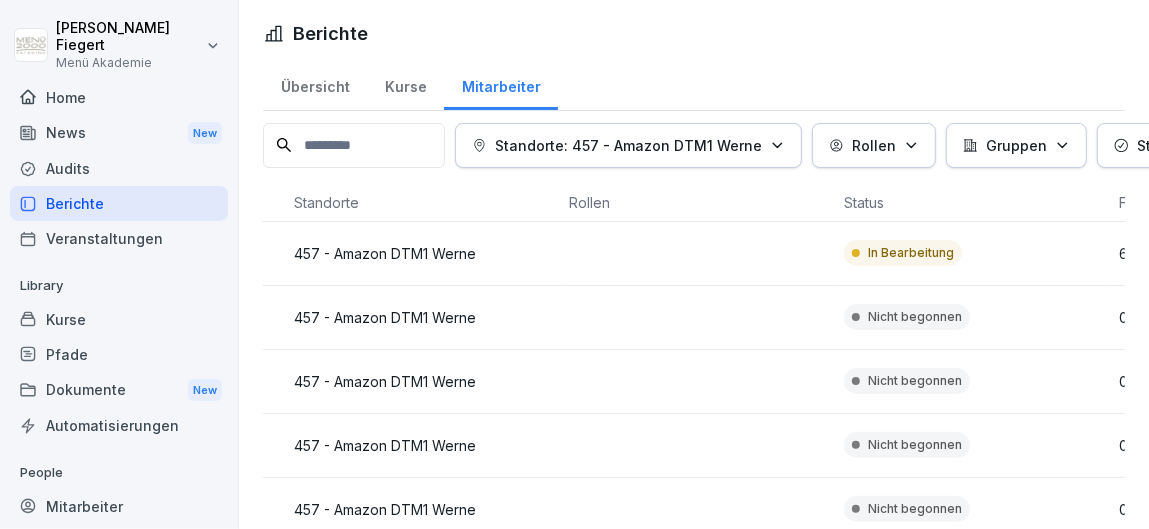click on "[PERSON_NAME] Menü Akademie Home News New Audits Berichte Veranstaltungen Library Kurse Pfade Dokumente New Automatisierungen People Mitarbeiter Gruppen Standorte Support Einstellungen Berichte Übersicht Kurse Mitarbeiter Standorte: 457 - Amazon DTM1 Werne Rollen Gruppen Status Exportieren Name Gruppen Standorte Rollen Status Fortschritt CZ [PERSON_NAME] 457 - Amazon DTM1 Werne In Bearbeitung 62 % EF [PERSON_NAME] 457 - Amazon DTM1 Werne Nicht begonnen 0 % EK [PERSON_NAME] 457 - Amazon DTM1 Werne Nicht begonnen 0 % JA [PERSON_NAME] 457 - Amazon DTM1 Werne Nicht begonnen 0 % JN [PERSON_NAME] 457 - Amazon DTM1 Werne Nicht begonnen 0 % JV [PERSON_NAME] 457 - Amazon DTM1 Werne Nicht begonnen 0 % MH [PERSON_NAME] 457 - Amazon DTM1 Werne In Bearbeitung 58 % SK Sadiye Karahalilöz 457 - Amazon DTM1 Werne In Bearbeitung 74 % SB [PERSON_NAME] 457 - Amazon DTM1 Werne In Bearbeitung 6 % TT [PERSON_NAME] 457 - Amazon DTM1 Werne Nicht begonnen 0 % TG [PERSON_NAME] 457 - Amazon DTM1 Werne Abgeschlossen 100 %" at bounding box center (574, 264) 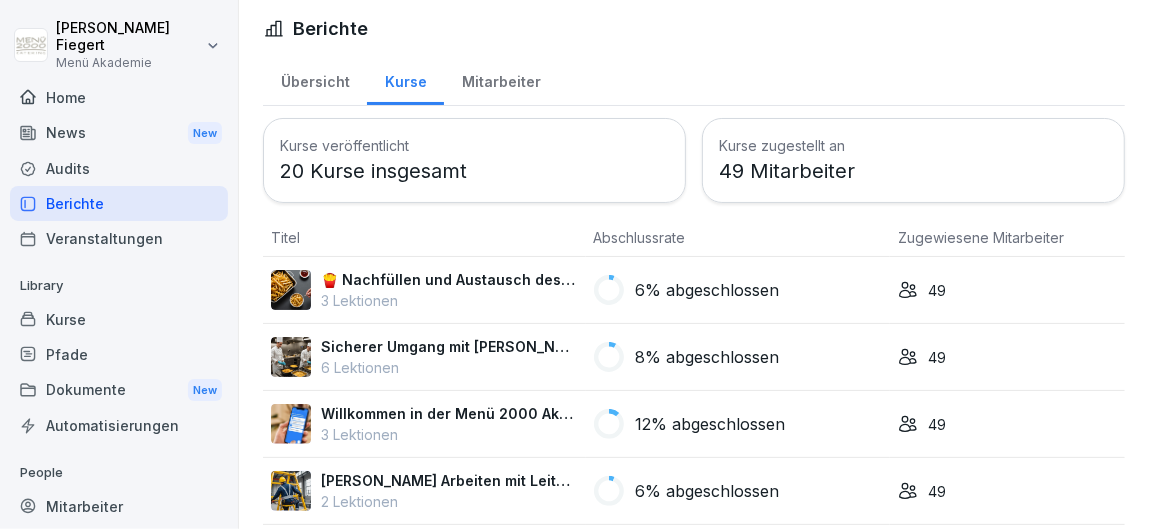 scroll, scrollTop: 0, scrollLeft: 0, axis: both 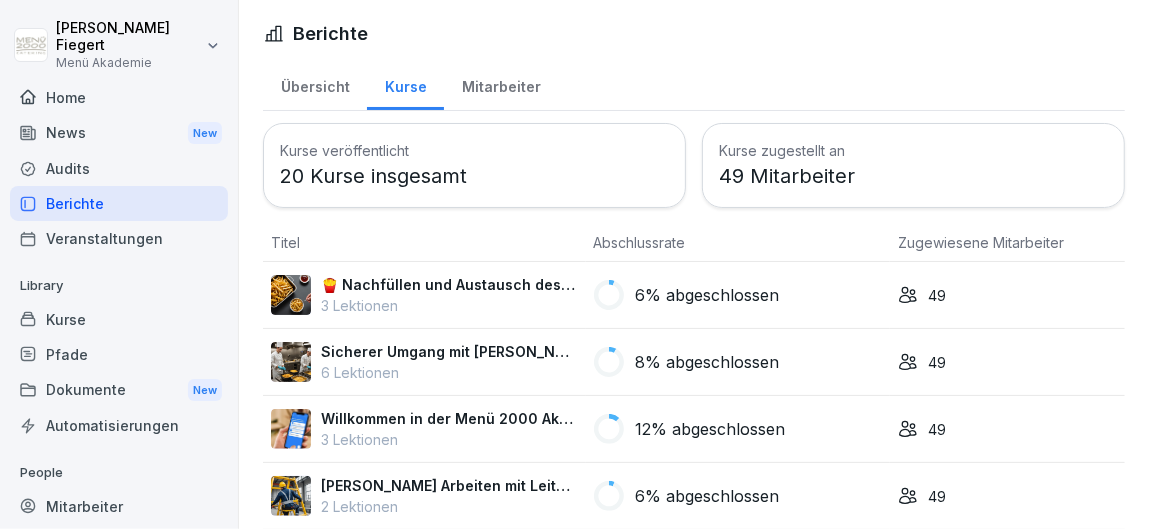 click on "Mitarbeiter" at bounding box center [501, 84] 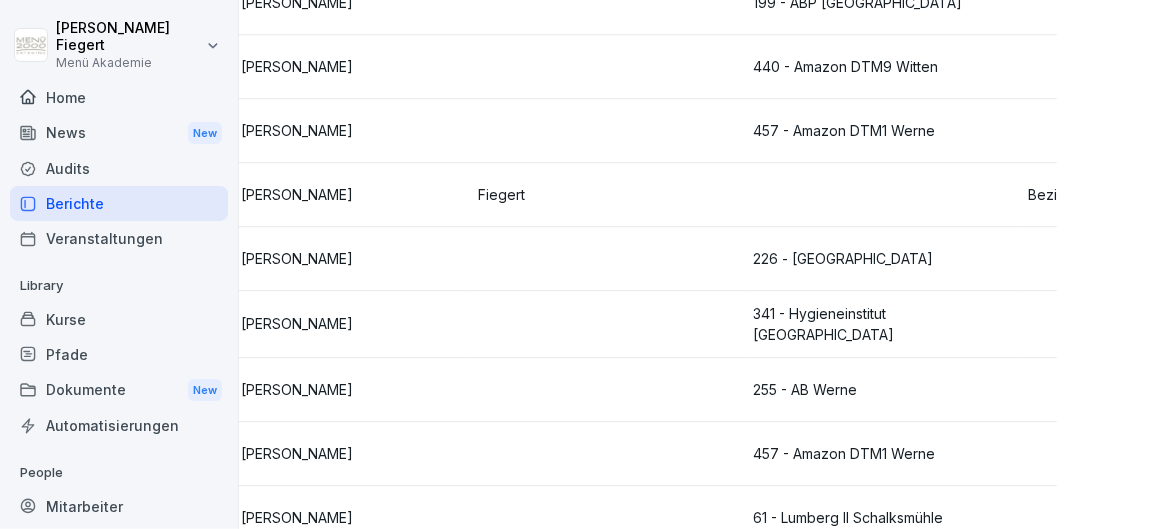 scroll, scrollTop: 2494, scrollLeft: 87, axis: both 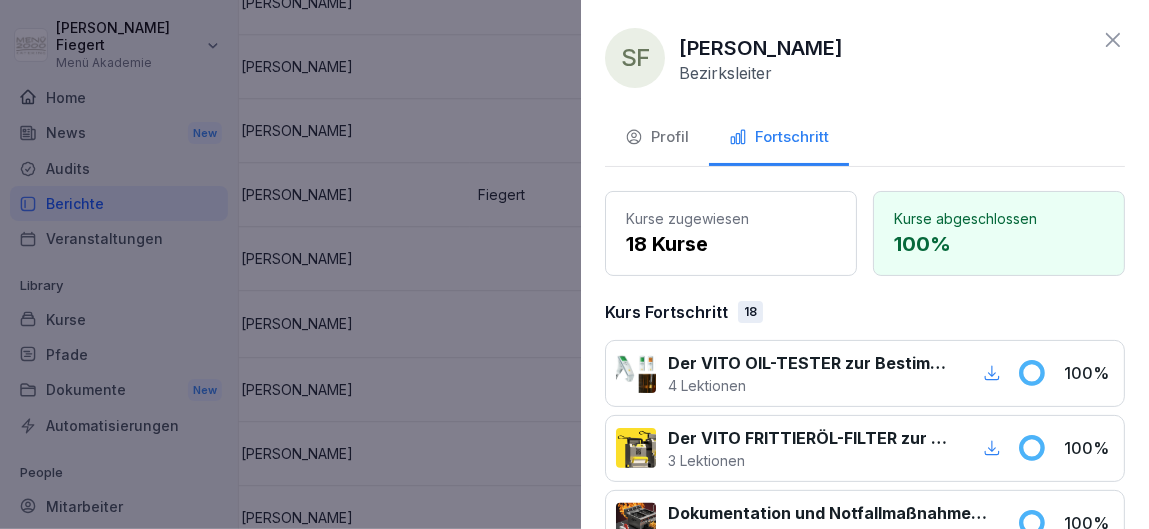 click 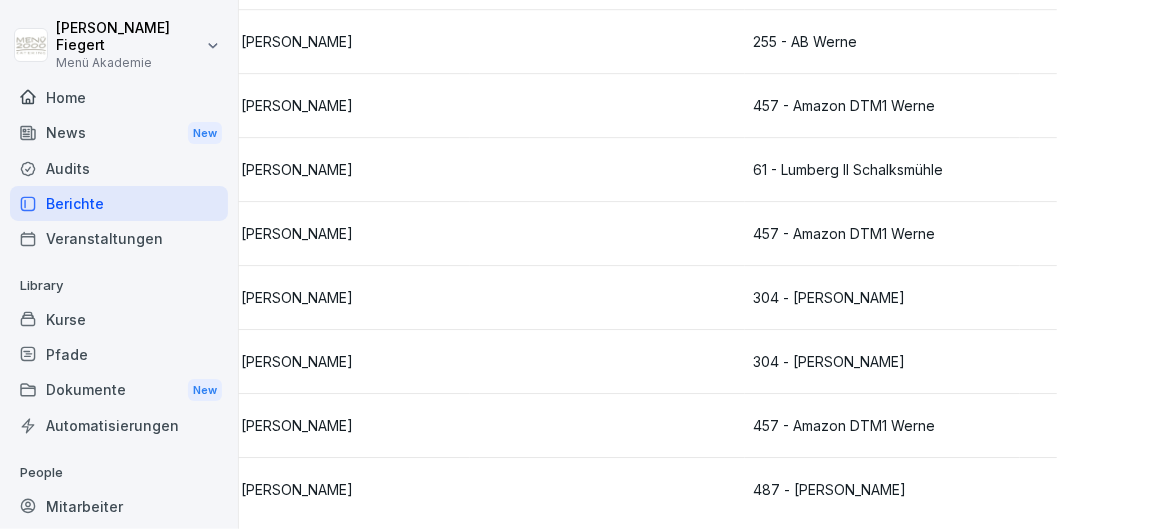 scroll, scrollTop: 2877, scrollLeft: 87, axis: both 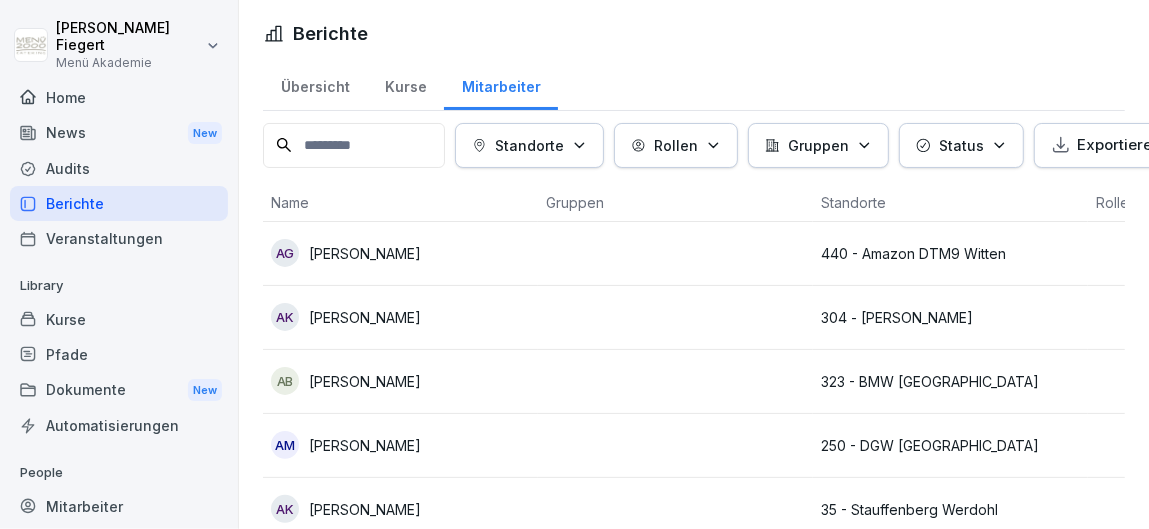 click at bounding box center [354, 145] 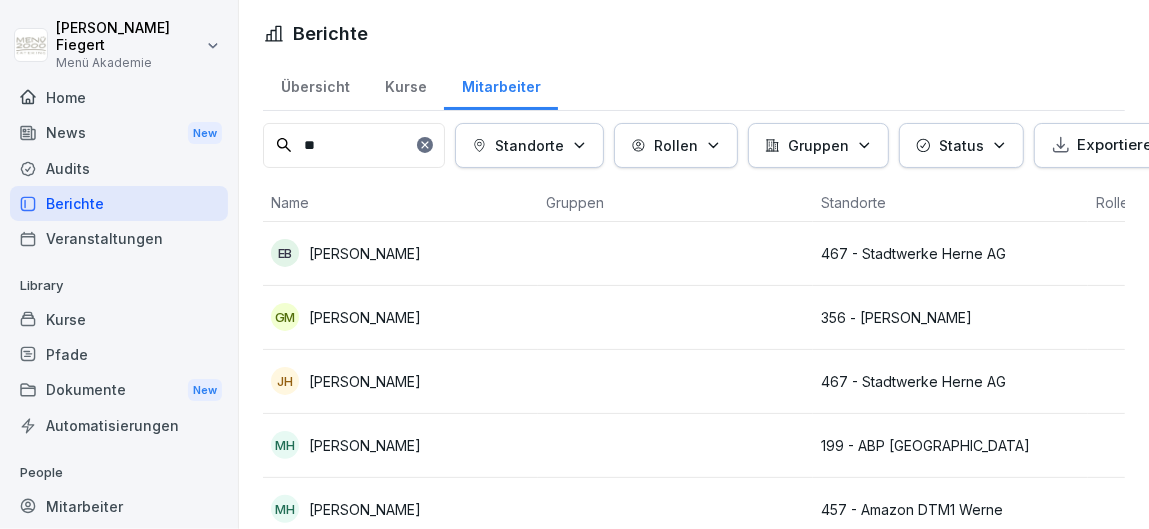 type on "*" 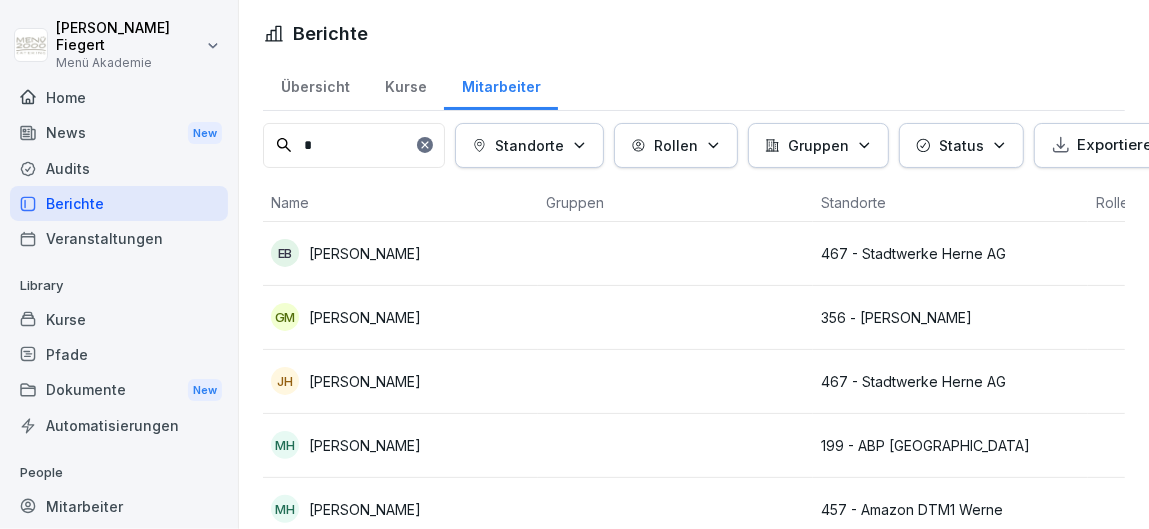 type 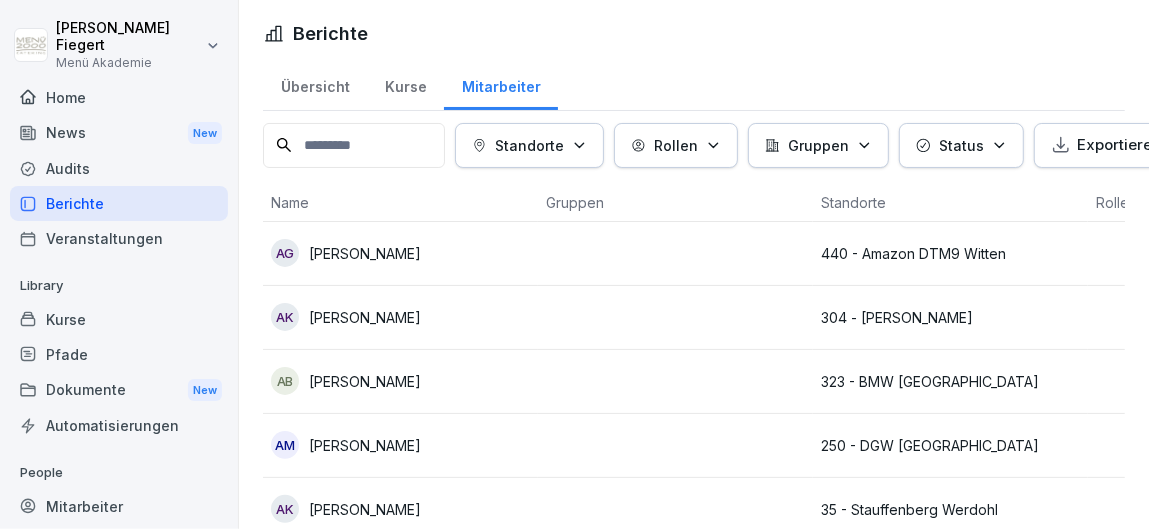 click on "Kurse" at bounding box center [405, 84] 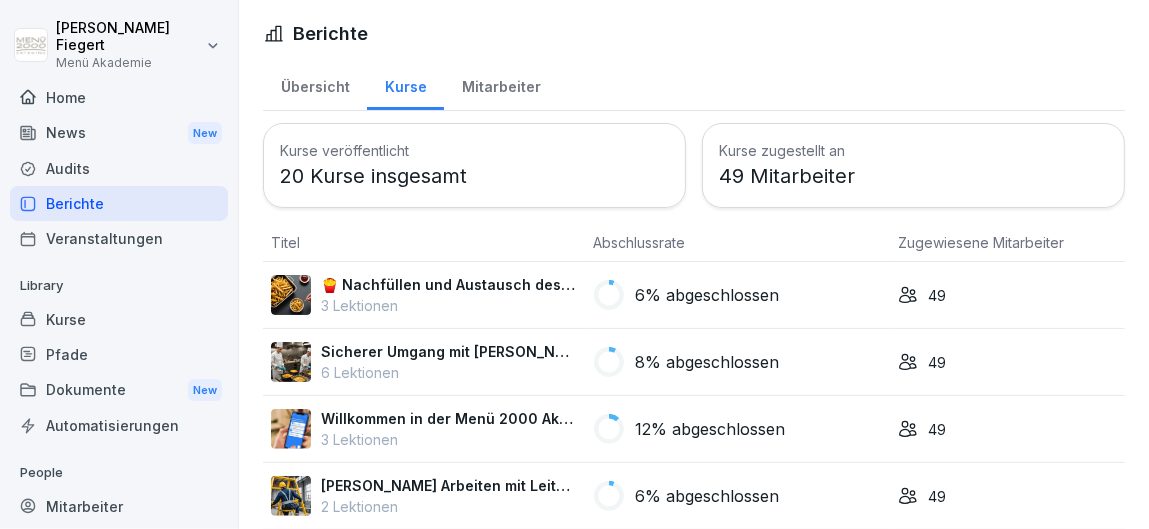 click on "Übersicht" at bounding box center (315, 84) 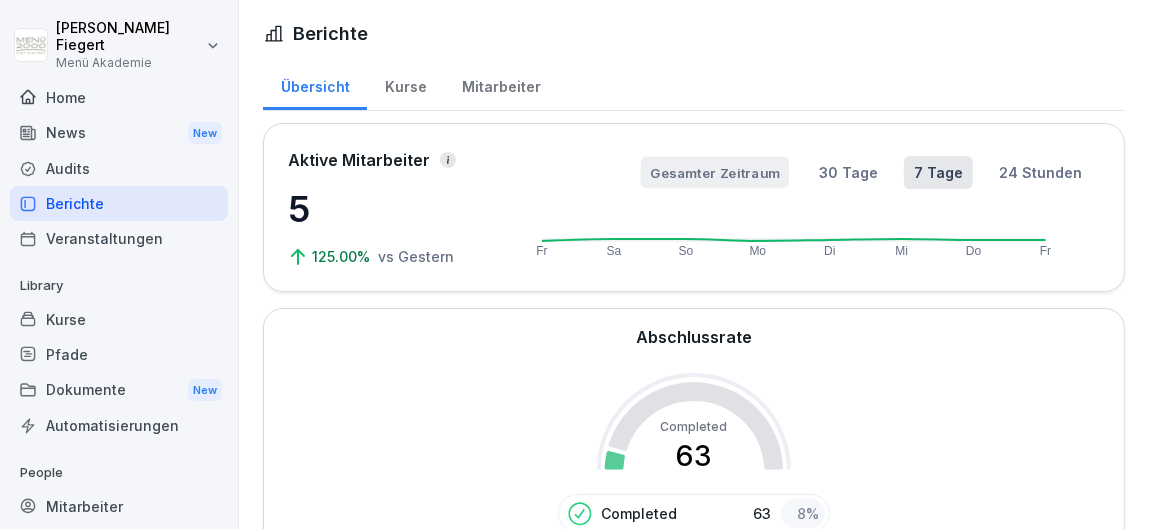 click on "Gesamter Zeitraum" at bounding box center (715, 172) 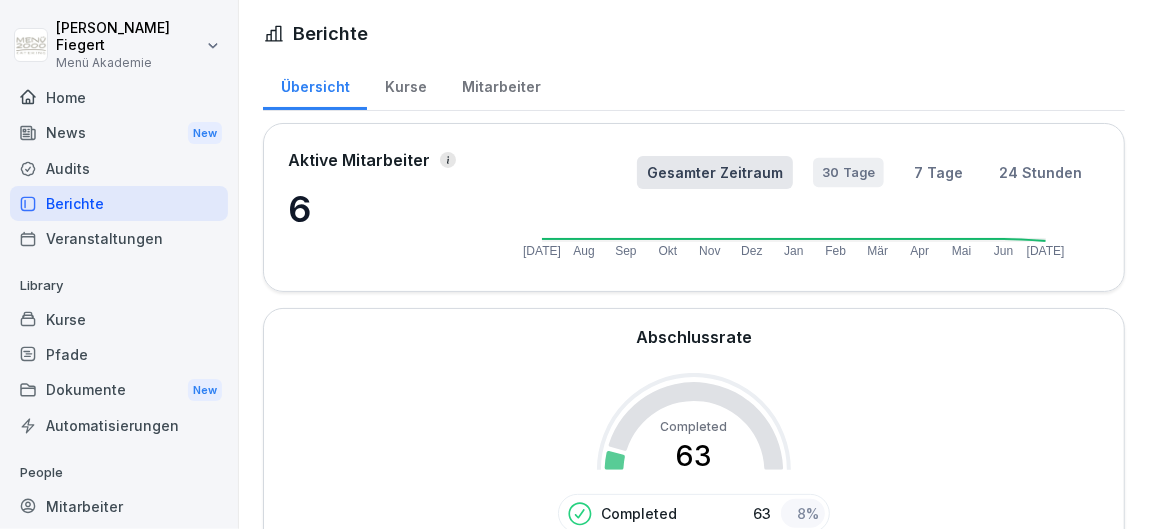 click on "30 Tage" at bounding box center [848, 172] 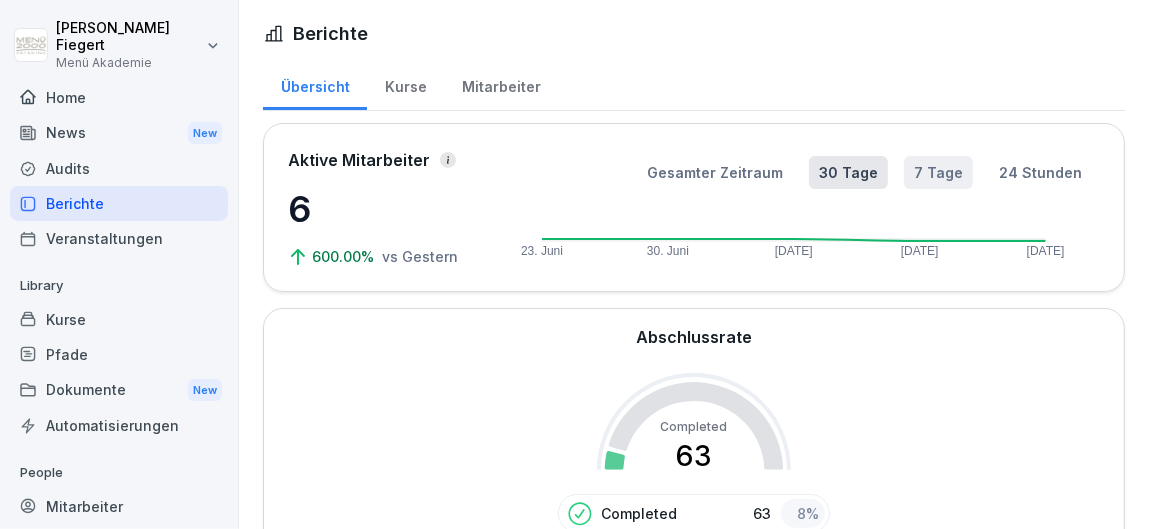 click on "7 Tage" at bounding box center (938, 172) 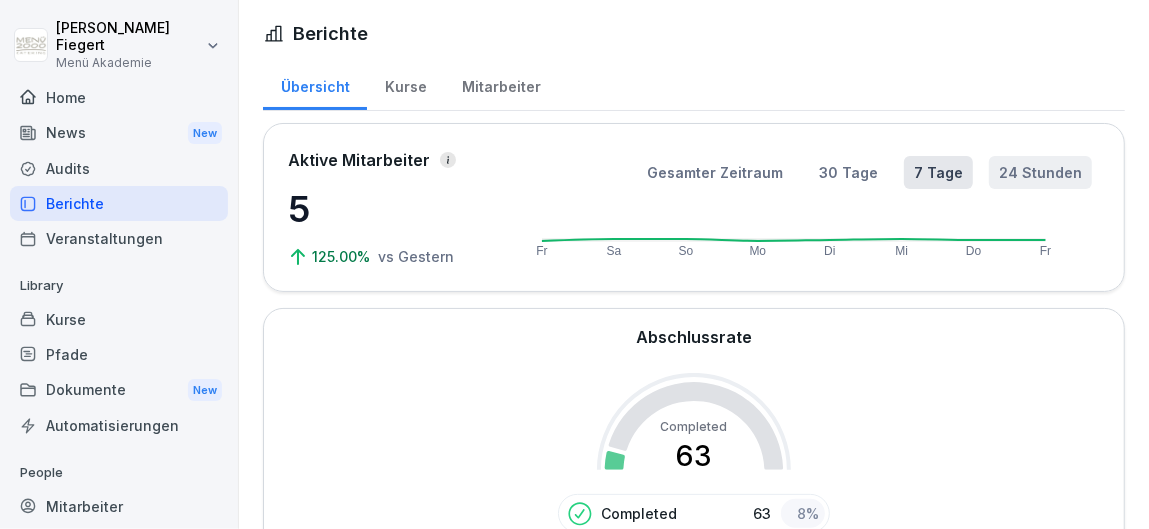 click on "24 Stunden" at bounding box center [1040, 172] 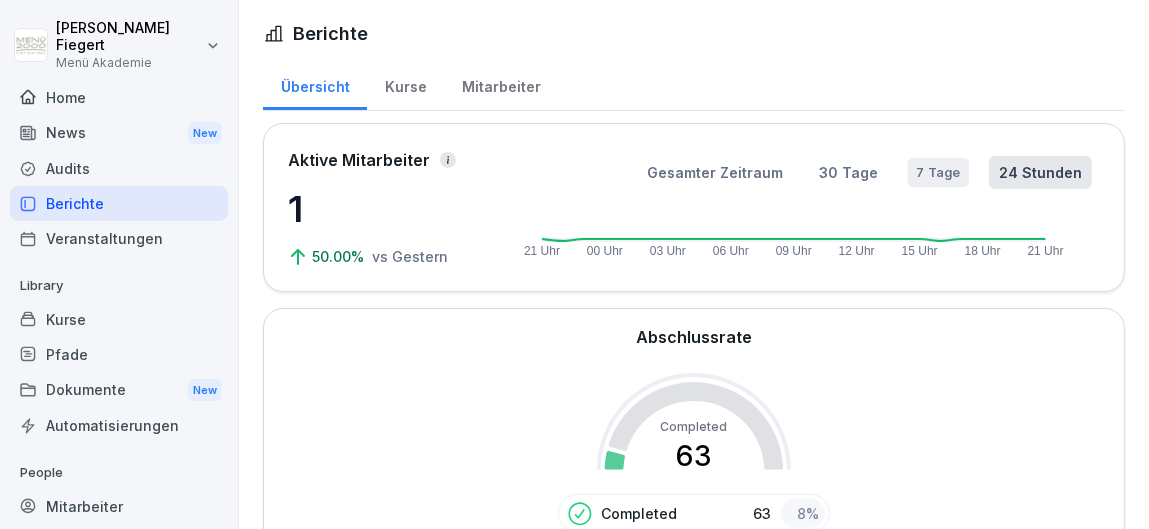 click on "7 Tage" at bounding box center [939, 172] 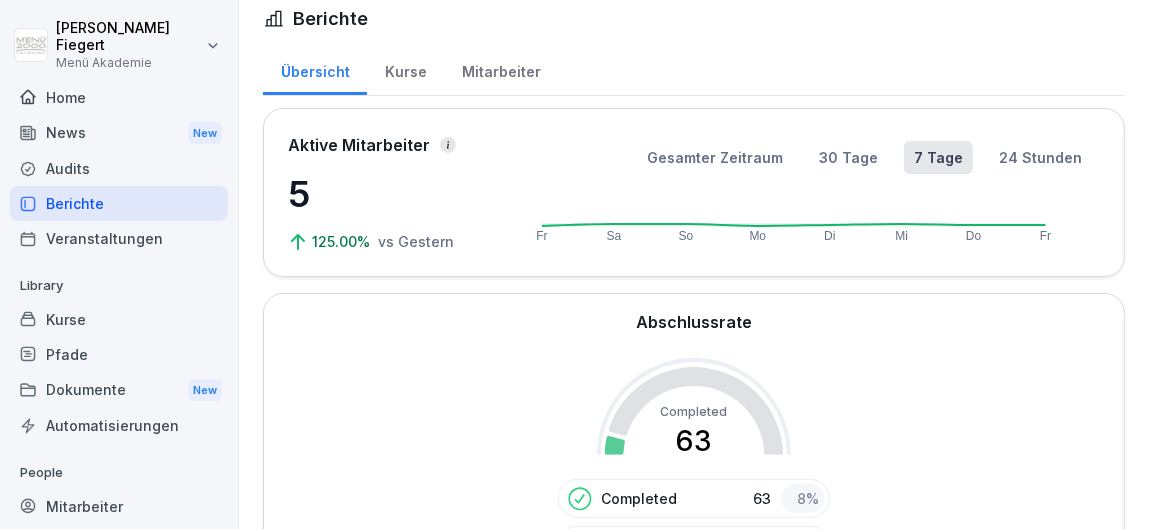 scroll, scrollTop: 0, scrollLeft: 0, axis: both 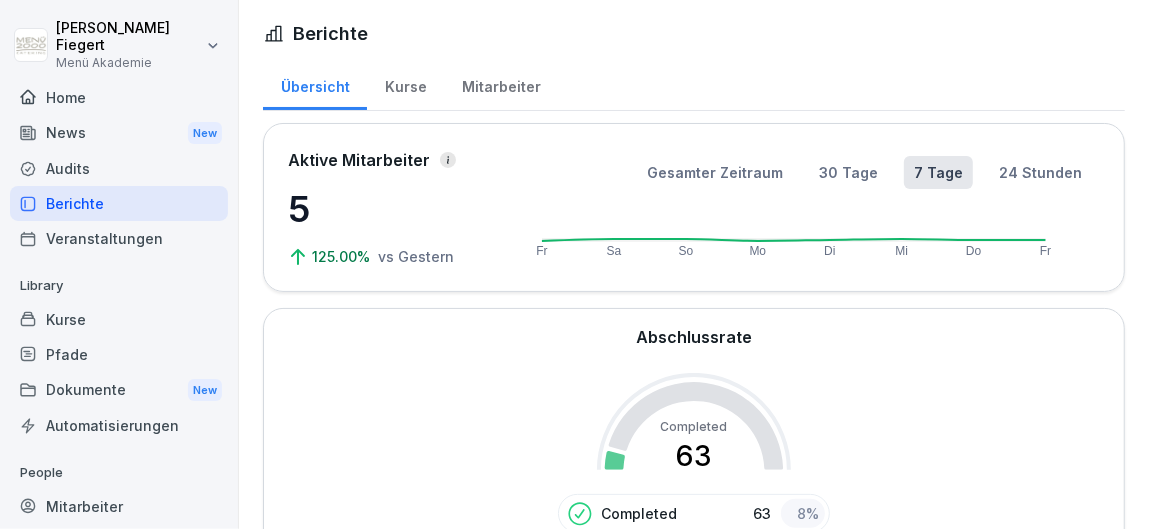 click on "News New" at bounding box center (119, 133) 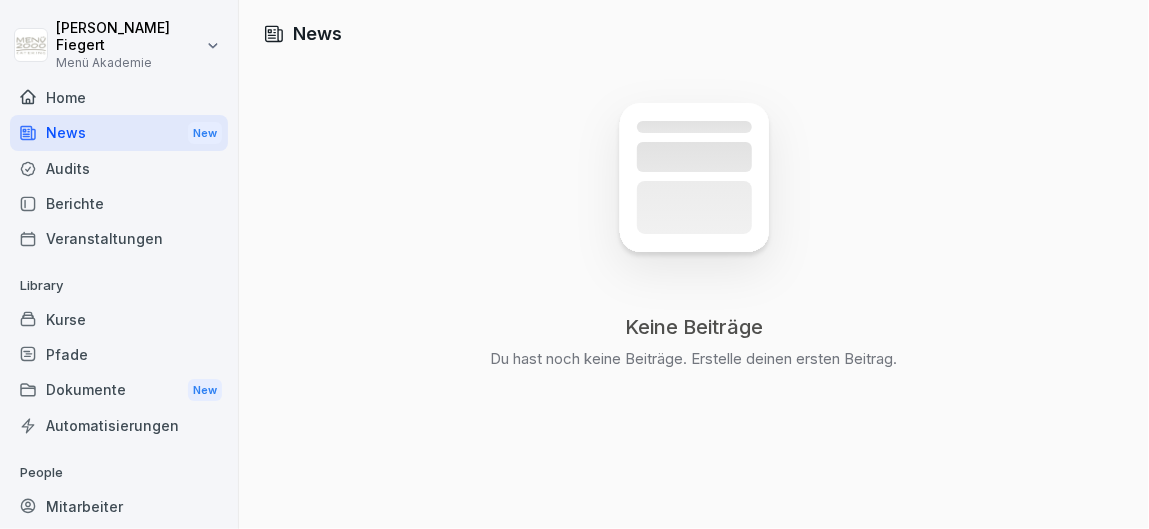 click on "Audits" at bounding box center (119, 168) 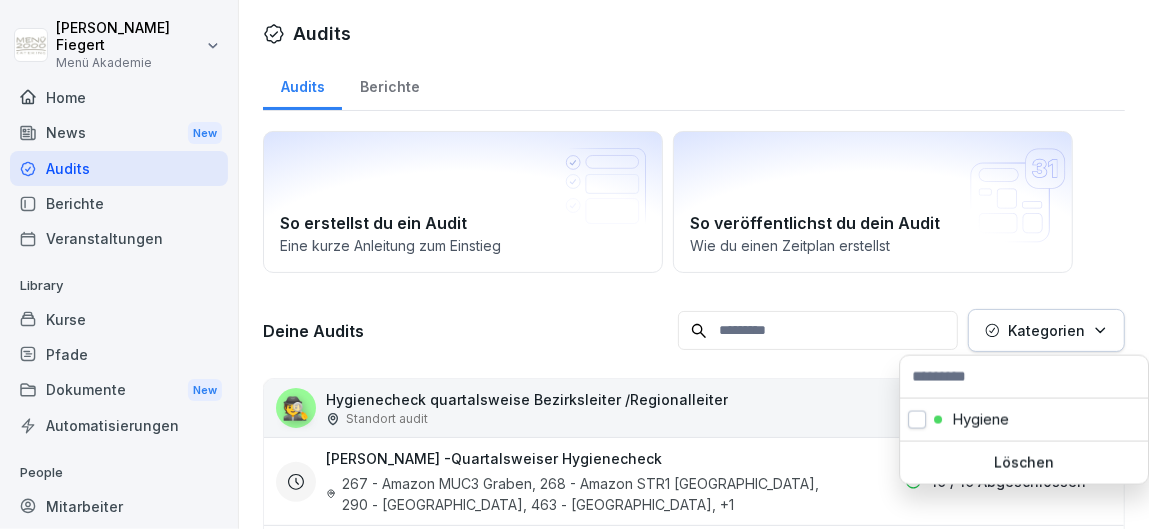 click 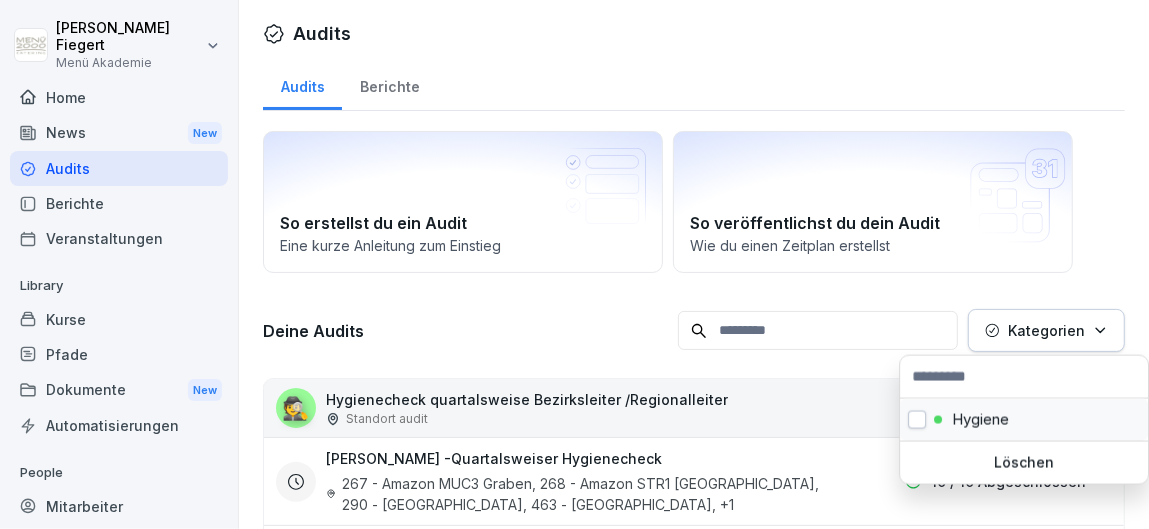 click on "Hygiene" at bounding box center [980, 420] 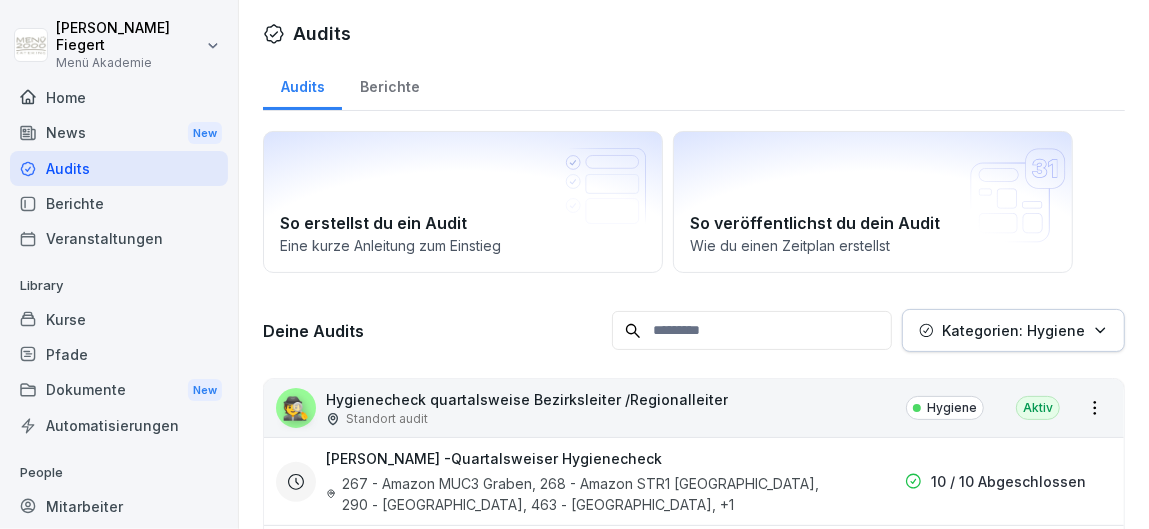 click 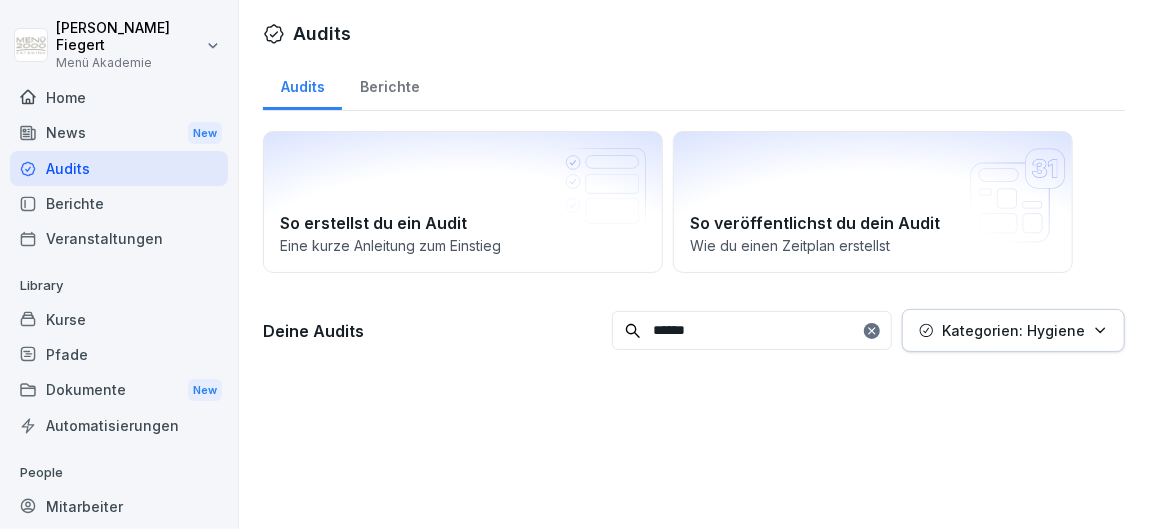 click on "So erstellst du ein Audit Eine kurze Anleitung zum Einstieg So veröffentlichst du dein Audit Wie du einen Zeitplan erstellst Deine Audits ****** Kategorien: Hygiene" at bounding box center [694, 252] 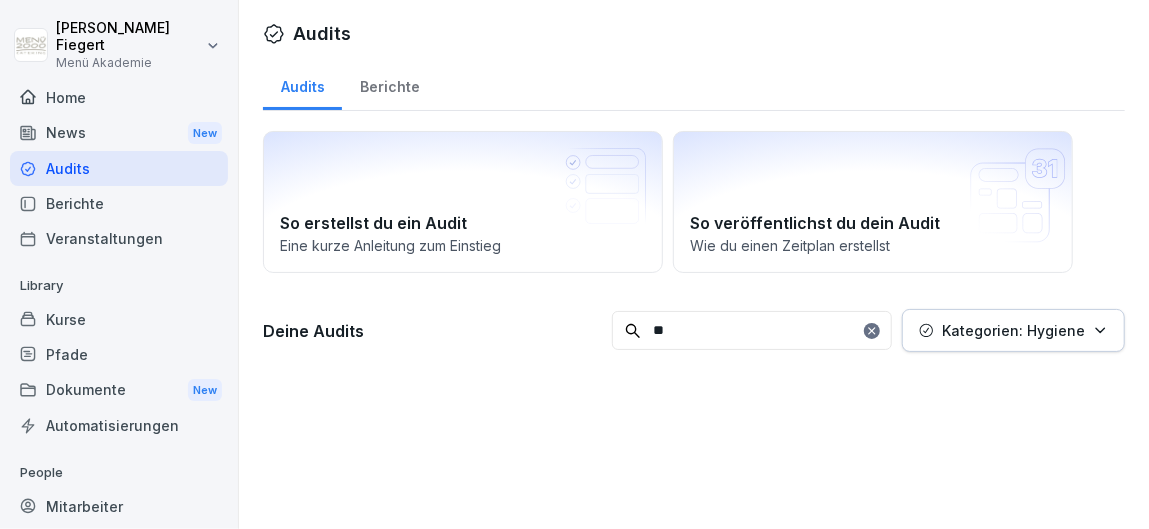 type on "*" 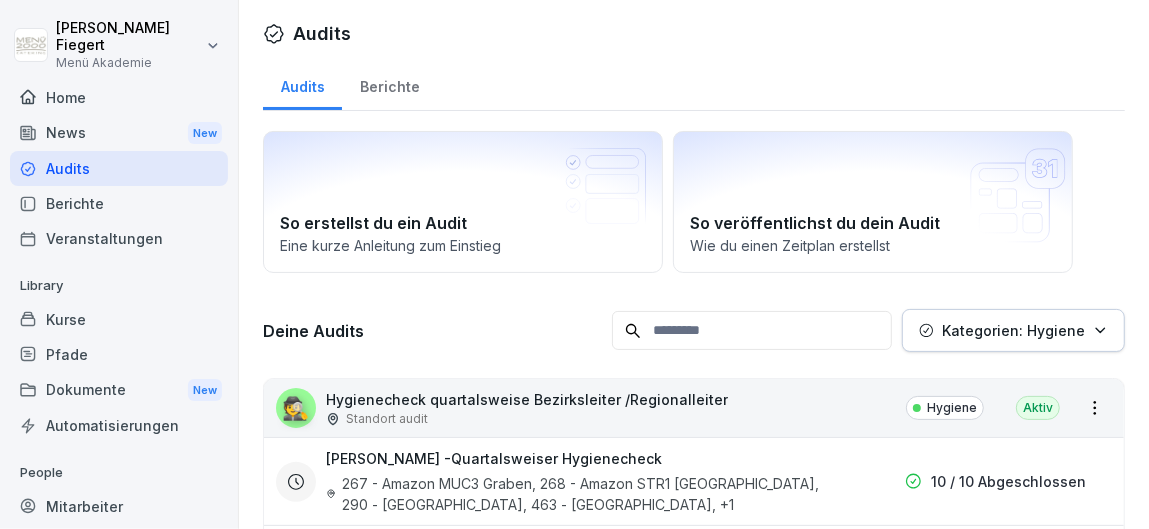 type 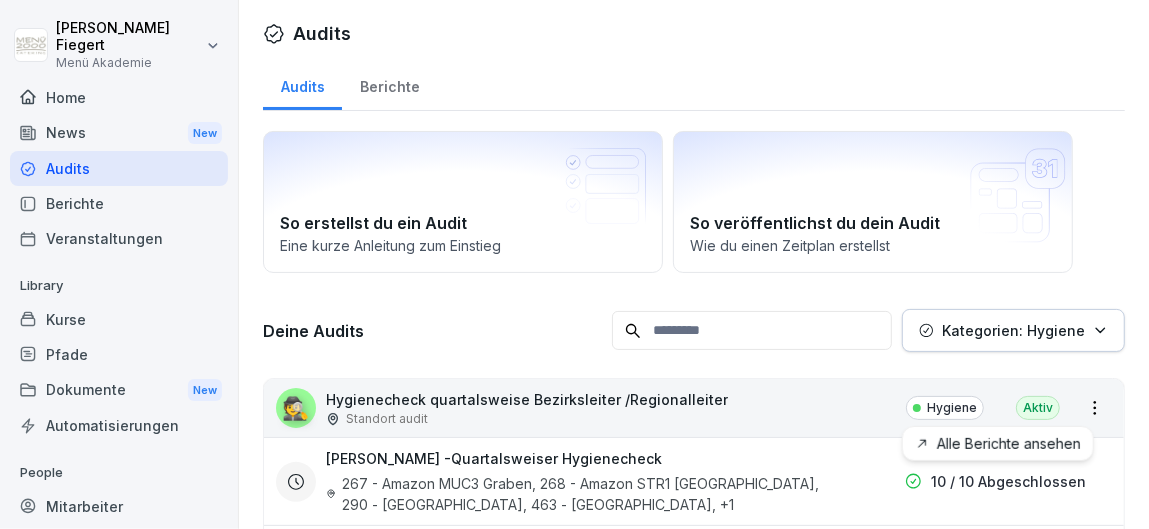 click on "[PERSON_NAME] Menü Akademie Home News New Audits Berichte Veranstaltungen Library Kurse Pfade Dokumente New Automatisierungen People Mitarbeiter Gruppen Standorte Support Einstellungen Audits Audits Berichte So erstellst du ein Audit Eine kurze Anleitung zum Einstieg So veröffentlichst du dein Audit Wie du einen Zeitplan erstellst Deine Audits Kategorien: Hygiene 🕵️ Hygienecheck quartalsweise Bezirksleiter /Regionalleiter Standort audit Hygiene Aktiv [PERSON_NAME] -Quartalsweiser Hygienecheck 267 - Amazon MUC3 Graben, 268 - Amazon STR1 [GEOGRAPHIC_DATA], 290 - [PERSON_NAME][GEOGRAPHIC_DATA], 463 - BAMF Büdingen , +1 10 / 10 Abgeschlossen [PERSON_NAME] - Quartalsweiser Hygienecheck 358 - BLG [PERSON_NAME] [GEOGRAPHIC_DATA], 359 - BLG Senator Apelt [GEOGRAPHIC_DATA], 443 - BLG C3, 54 - Ardagh Cuxhaven (Trivium) , +1 2 / 10 Abgeschlossen [PERSON_NAME] - Quartalsweiser Hygienecheck 101 - [GEOGRAPHIC_DATA], 275 - Dynapac Wardenburg, 429 - Kalkhoff Emstek, 279 - Netto Ganderkesee , +7 0 / 22 Abgeschlossen , +7 4 / 22 Abgeschlossen , +2 , +4" at bounding box center (574, 264) 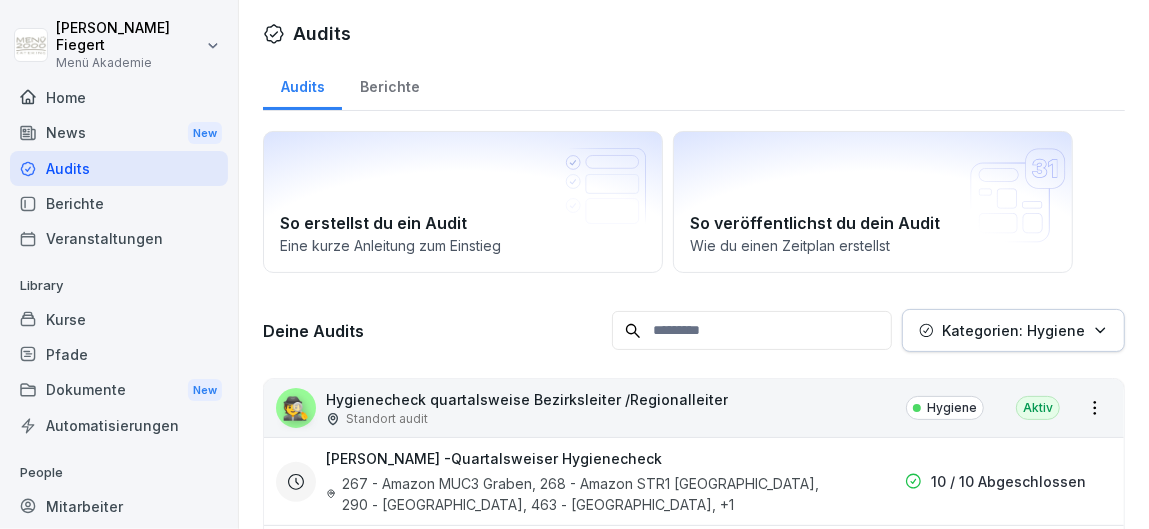 click on "[PERSON_NAME] Menü Akademie Home News New Audits Berichte Veranstaltungen Library Kurse Pfade Dokumente New Automatisierungen People Mitarbeiter Gruppen Standorte Support Einstellungen Audits Audits Berichte So erstellst du ein Audit Eine kurze Anleitung zum Einstieg So veröffentlichst du dein Audit Wie du einen Zeitplan erstellst Deine Audits Kategorien: Hygiene 🕵️ Hygienecheck quartalsweise Bezirksleiter /Regionalleiter Standort audit Hygiene Aktiv [PERSON_NAME] -Quartalsweiser Hygienecheck 267 - Amazon MUC3 Graben, 268 - Amazon STR1 [GEOGRAPHIC_DATA], 290 - [PERSON_NAME][GEOGRAPHIC_DATA], 463 - BAMF Büdingen , +1 10 / 10 Abgeschlossen [PERSON_NAME] - Quartalsweiser Hygienecheck 358 - BLG [PERSON_NAME] [GEOGRAPHIC_DATA], 359 - BLG Senator Apelt [GEOGRAPHIC_DATA], 443 - BLG C3, 54 - Ardagh Cuxhaven (Trivium) , +1 2 / 10 Abgeschlossen [PERSON_NAME] - Quartalsweiser Hygienecheck 101 - [GEOGRAPHIC_DATA], 275 - Dynapac Wardenburg, 429 - Kalkhoff Emstek, 279 - Netto Ganderkesee , +7 0 / 22 Abgeschlossen , +7 4 / 22 Abgeschlossen , +2 , +4" at bounding box center [574, 264] 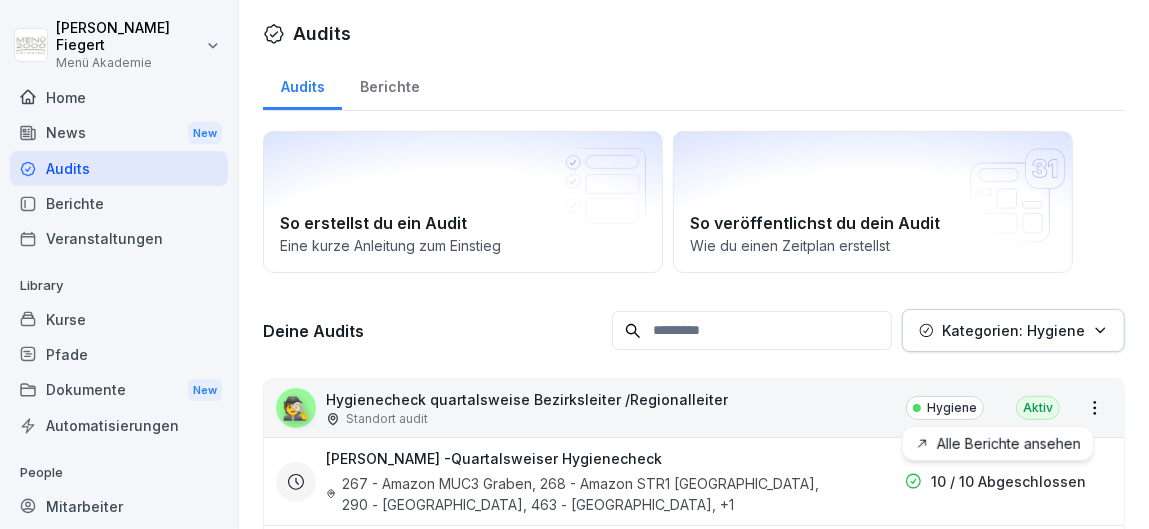 click on "[PERSON_NAME] Menü Akademie Home News New Audits Berichte Veranstaltungen Library Kurse Pfade Dokumente New Automatisierungen People Mitarbeiter Gruppen Standorte Support Einstellungen Audits Audits Berichte So erstellst du ein Audit Eine kurze Anleitung zum Einstieg So veröffentlichst du dein Audit Wie du einen Zeitplan erstellst Deine Audits Kategorien: Hygiene 🕵️ Hygienecheck quartalsweise Bezirksleiter /Regionalleiter Standort audit Hygiene Aktiv [PERSON_NAME] -Quartalsweiser Hygienecheck 267 - Amazon MUC3 Graben, 268 - Amazon STR1 [GEOGRAPHIC_DATA], 290 - [PERSON_NAME][GEOGRAPHIC_DATA], 463 - BAMF Büdingen , +1 10 / 10 Abgeschlossen [PERSON_NAME] - Quartalsweiser Hygienecheck 358 - BLG [PERSON_NAME] [GEOGRAPHIC_DATA], 359 - BLG Senator Apelt [GEOGRAPHIC_DATA], 443 - BLG C3, 54 - Ardagh Cuxhaven (Trivium) , +1 2 / 10 Abgeschlossen [PERSON_NAME] - Quartalsweiser Hygienecheck 101 - [GEOGRAPHIC_DATA], 275 - Dynapac Wardenburg, 429 - Kalkhoff Emstek, 279 - Netto Ganderkesee , +7 0 / 22 Abgeschlossen , +7 4 / 22 Abgeschlossen , +2 , +4" at bounding box center (574, 264) 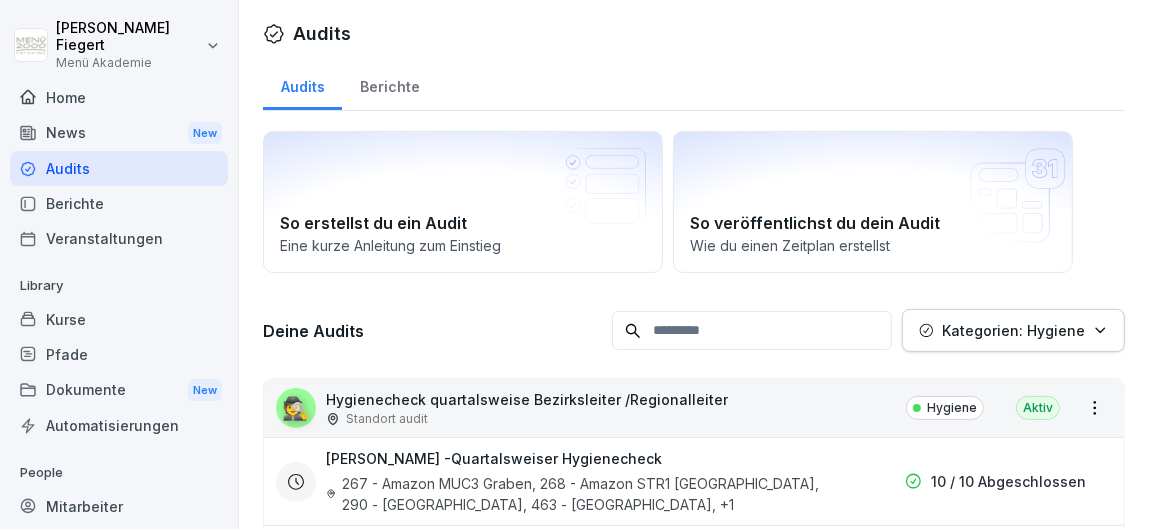 click on "[PERSON_NAME] Menü Akademie Home News New Audits Berichte Veranstaltungen Library Kurse Pfade Dokumente New Automatisierungen People Mitarbeiter Gruppen Standorte Support Einstellungen Audits Audits Berichte So erstellst du ein Audit Eine kurze Anleitung zum Einstieg So veröffentlichst du dein Audit Wie du einen Zeitplan erstellst Deine Audits Kategorien: Hygiene 🕵️ Hygienecheck quartalsweise Bezirksleiter /Regionalleiter Standort audit Hygiene Aktiv [PERSON_NAME] -Quartalsweiser Hygienecheck 267 - Amazon MUC3 Graben, 268 - Amazon STR1 [GEOGRAPHIC_DATA], 290 - [PERSON_NAME][GEOGRAPHIC_DATA], 463 - BAMF Büdingen , +1 10 / 10 Abgeschlossen [PERSON_NAME] - Quartalsweiser Hygienecheck 358 - BLG [PERSON_NAME] [GEOGRAPHIC_DATA], 359 - BLG Senator Apelt [GEOGRAPHIC_DATA], 443 - BLG C3, 54 - Ardagh Cuxhaven (Trivium) , +1 2 / 10 Abgeschlossen [PERSON_NAME] - Quartalsweiser Hygienecheck 101 - [GEOGRAPHIC_DATA], 275 - Dynapac Wardenburg, 429 - Kalkhoff Emstek, 279 - Netto Ganderkesee , +7 0 / 22 Abgeschlossen , +7 4 / 22 Abgeschlossen , +2 , +4" at bounding box center [574, 264] 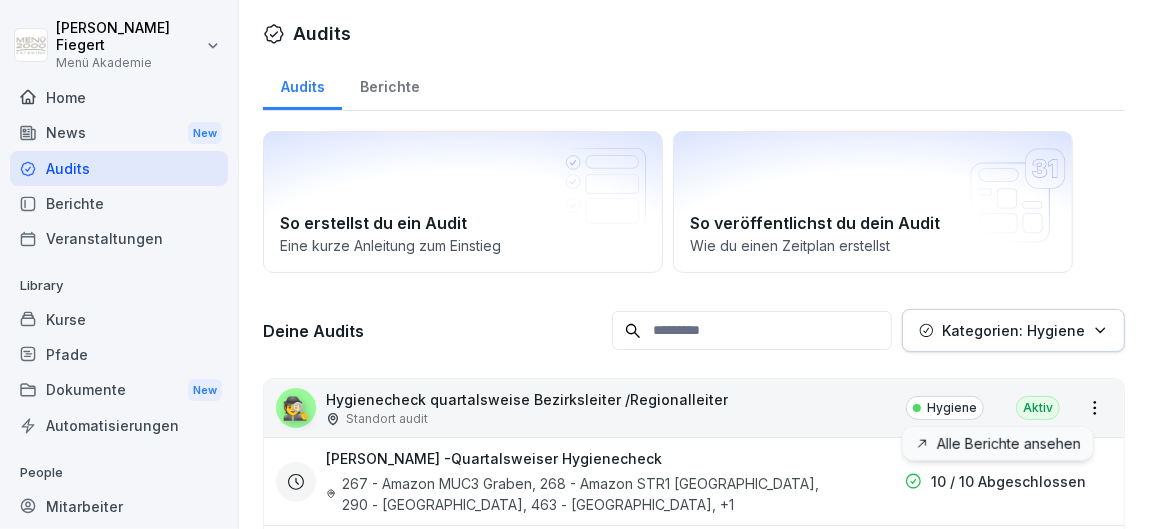 click on "Alle Berichte ansehen" at bounding box center [998, 443] 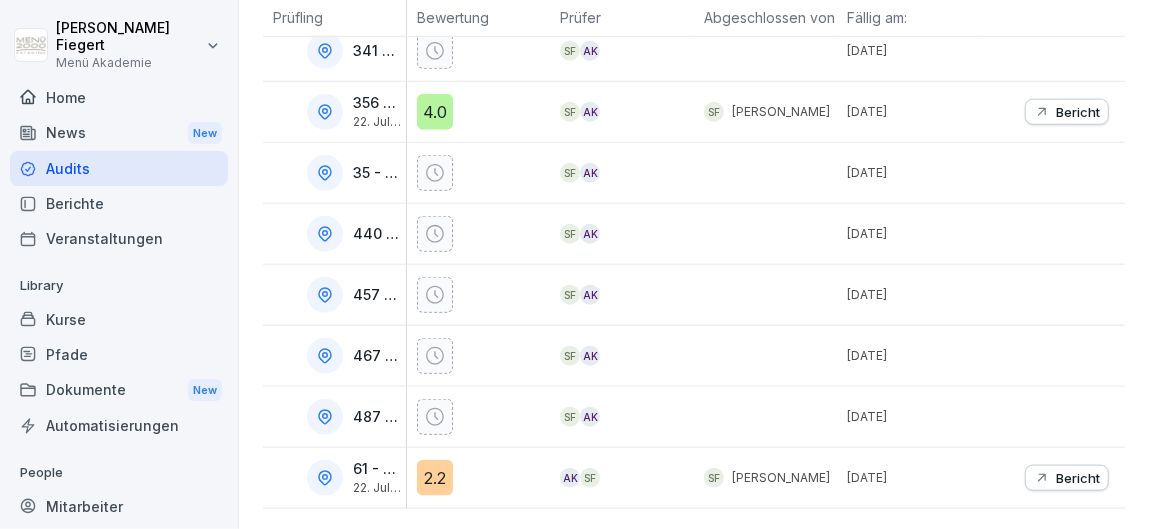 scroll, scrollTop: 823, scrollLeft: 0, axis: vertical 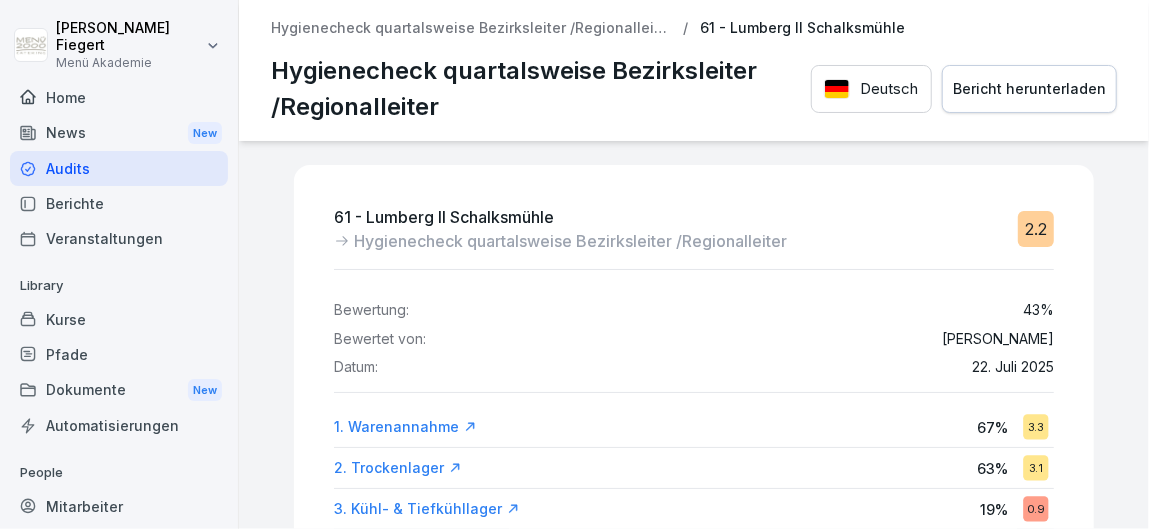 click on "Berichte" at bounding box center (119, 203) 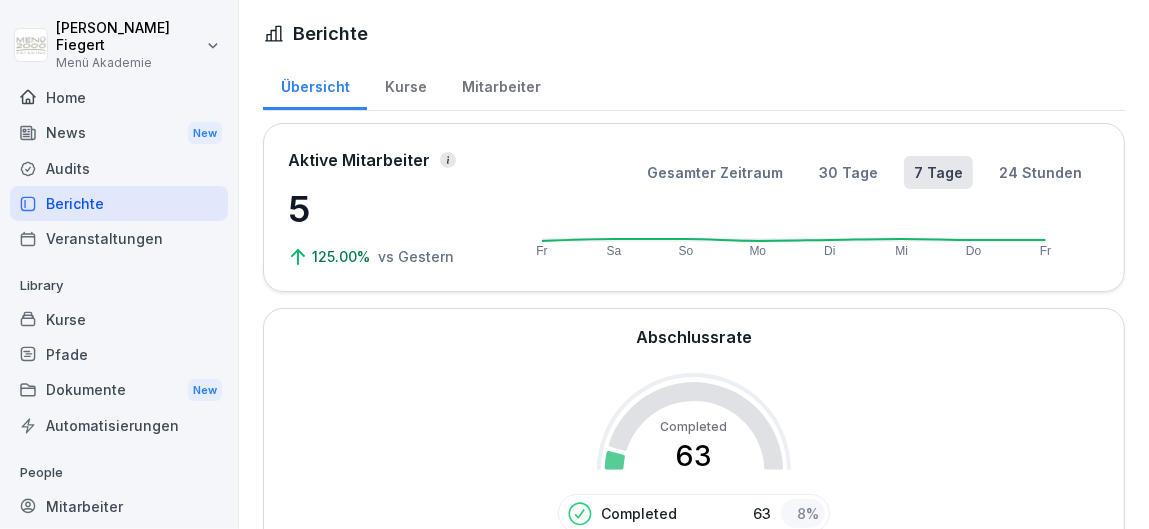 click on "Veranstaltungen" at bounding box center [119, 238] 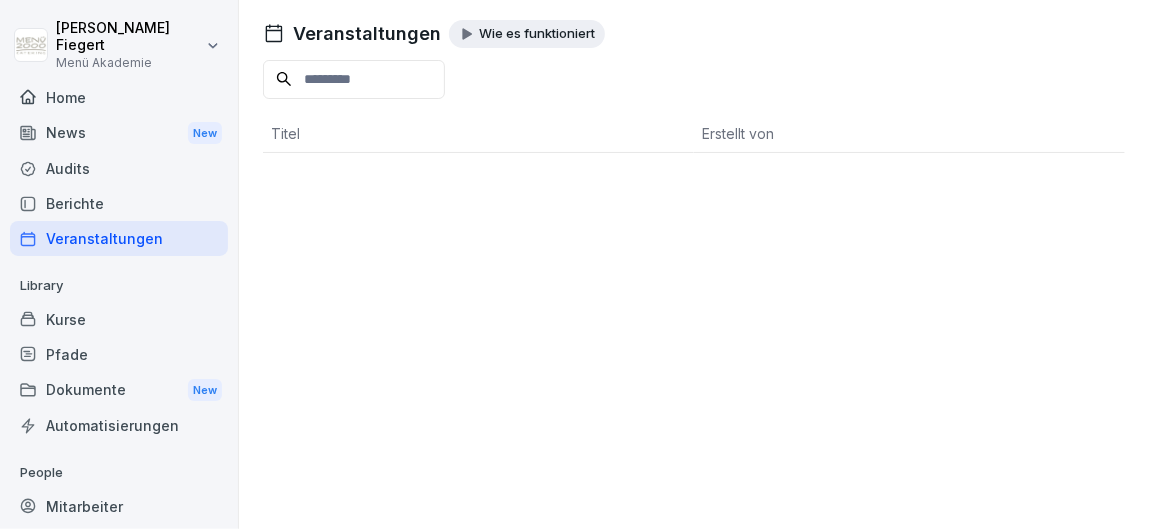 click on "Kurse" at bounding box center (119, 319) 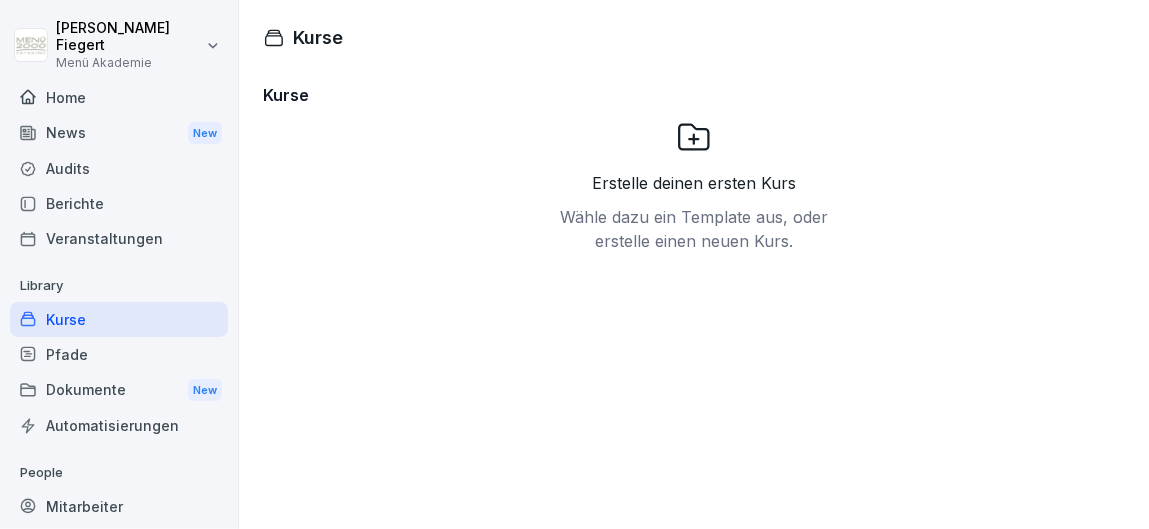 click on "Pfade" at bounding box center (119, 354) 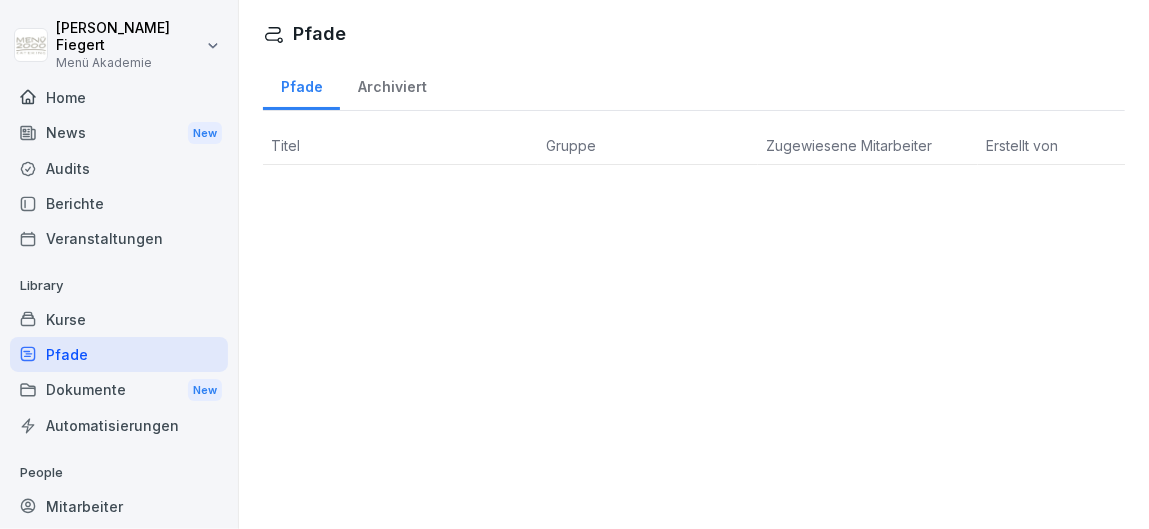 click on "Dokumente New" at bounding box center (119, 390) 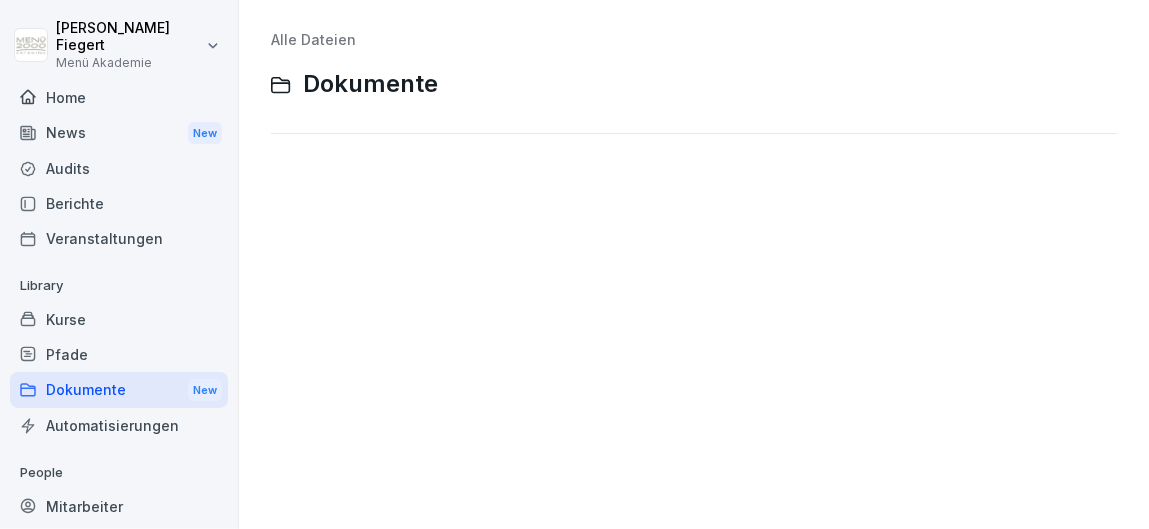click on "Automatisierungen" at bounding box center (119, 425) 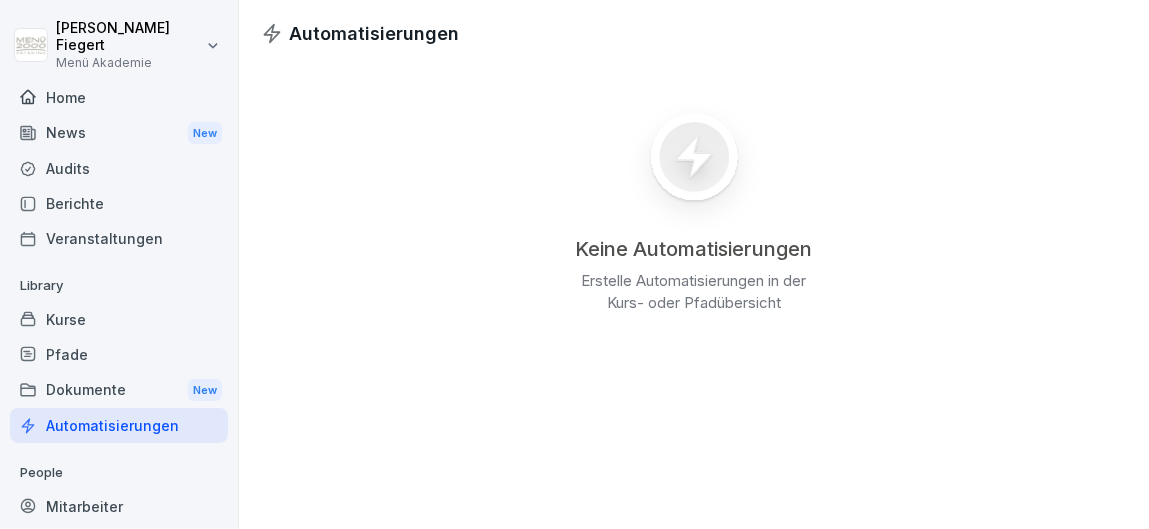 click on "Mitarbeiter" at bounding box center [119, 506] 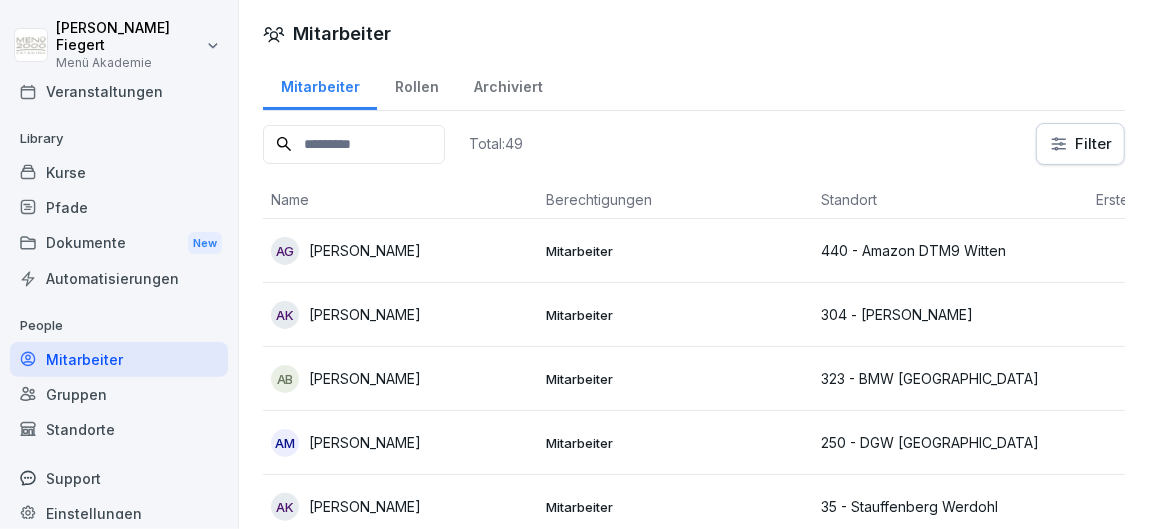 scroll, scrollTop: 148, scrollLeft: 0, axis: vertical 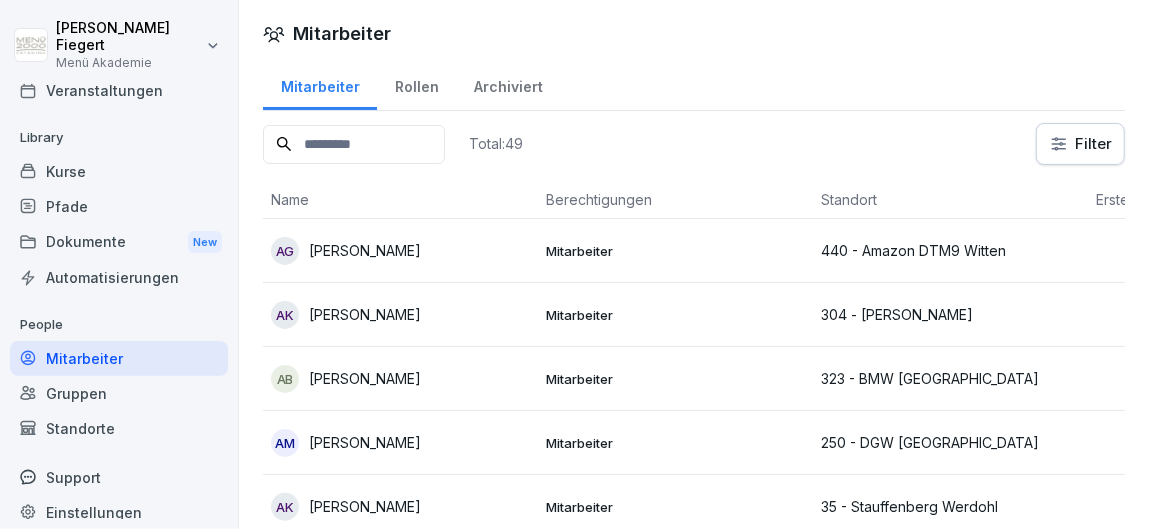 click on "Gruppen" at bounding box center [119, 393] 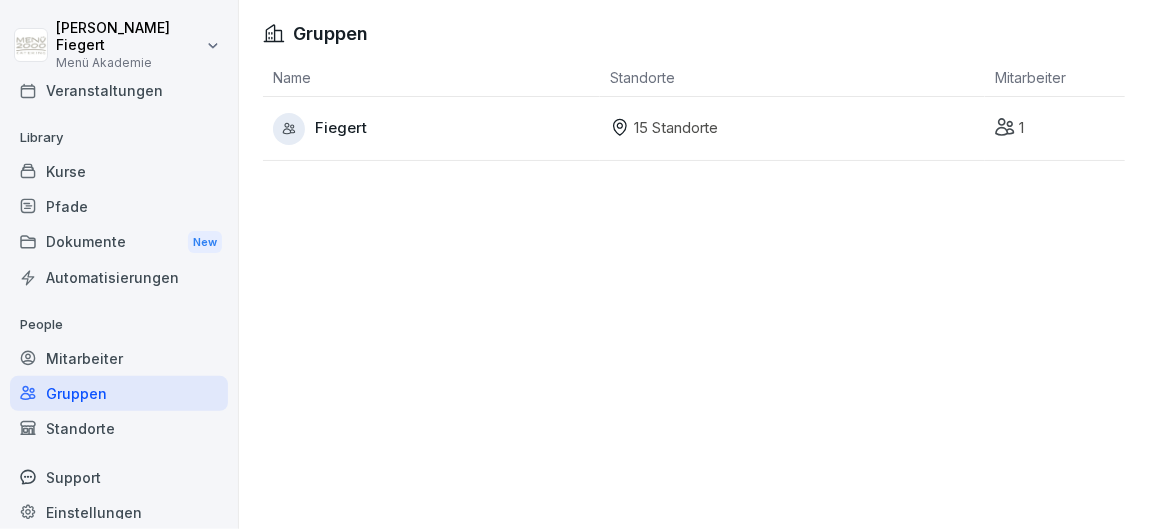 click on "Standorte" at bounding box center (119, 428) 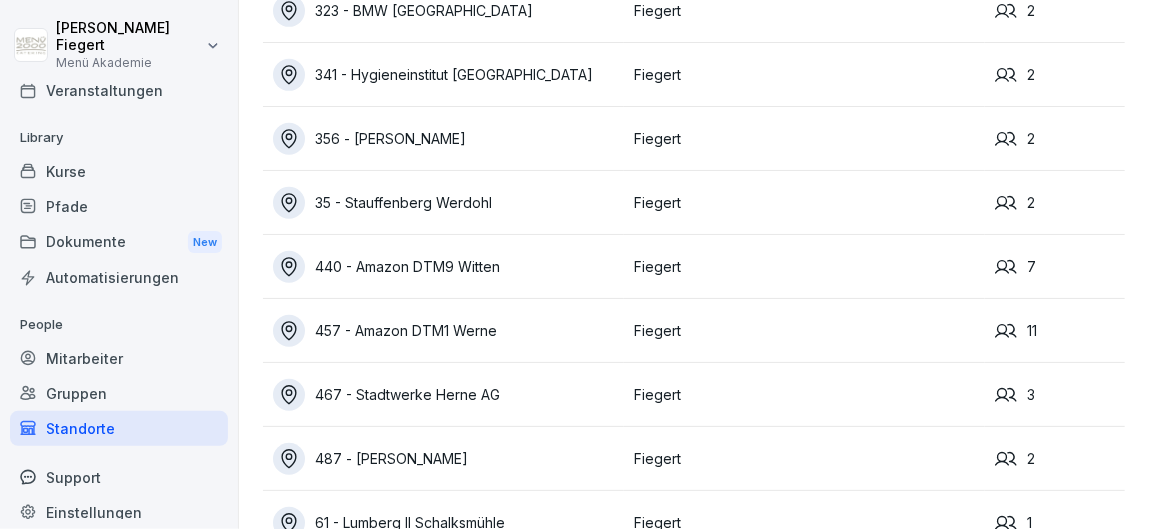scroll, scrollTop: 560, scrollLeft: 0, axis: vertical 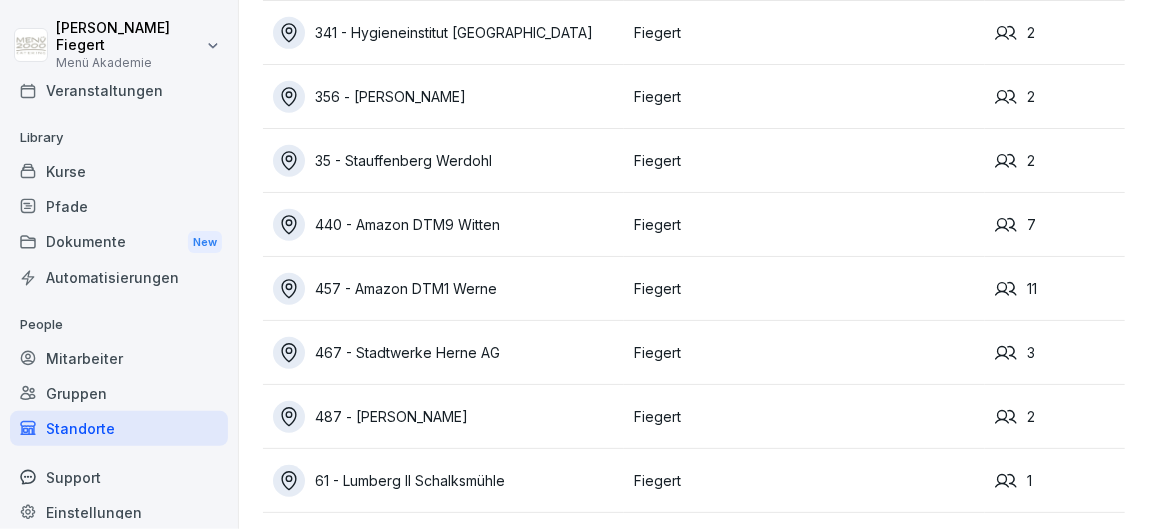 click on "Einstellungen" at bounding box center [119, 512] 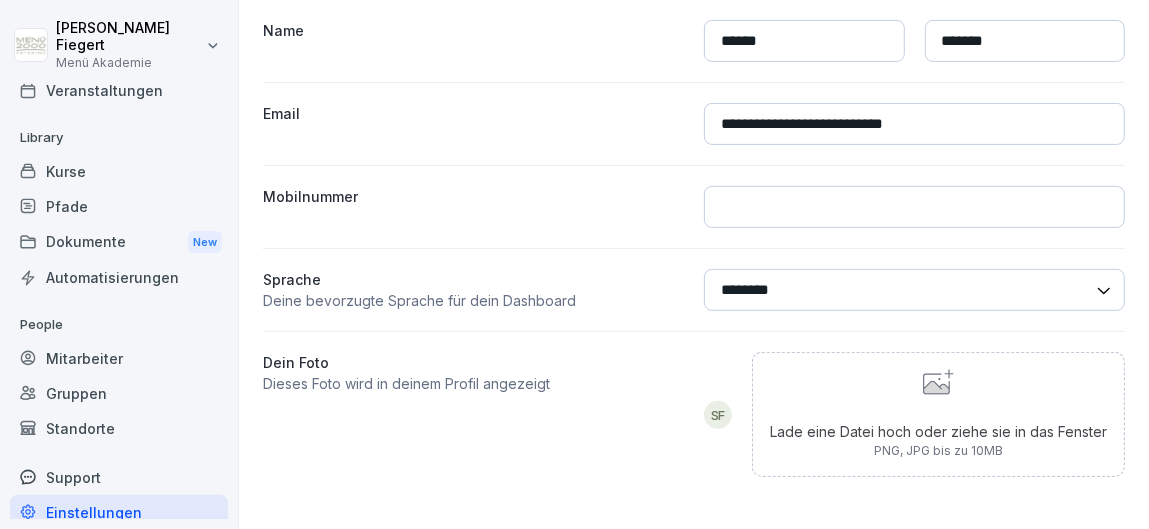 scroll, scrollTop: 122, scrollLeft: 0, axis: vertical 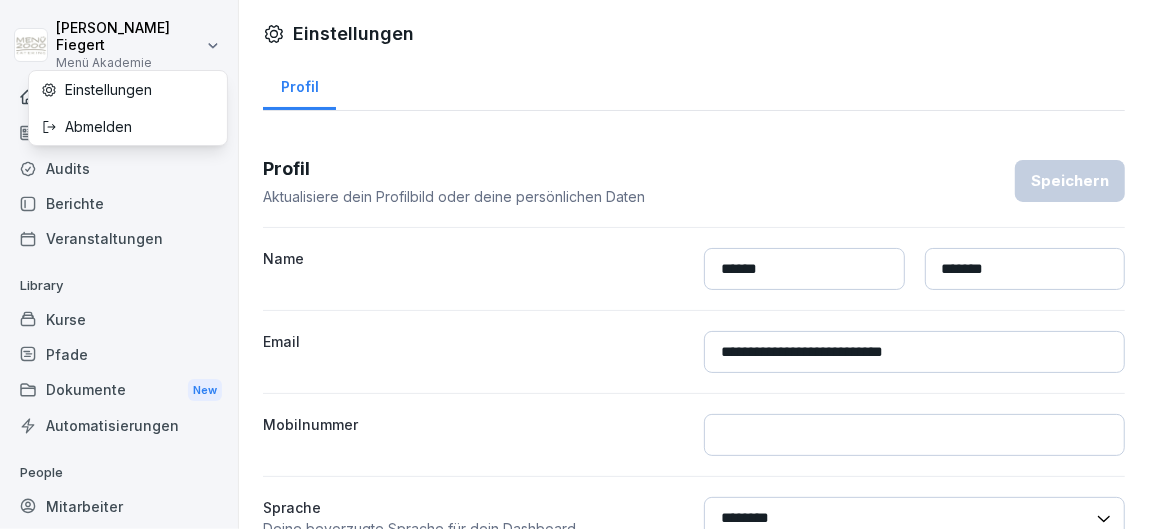 click on "**********" at bounding box center (574, 264) 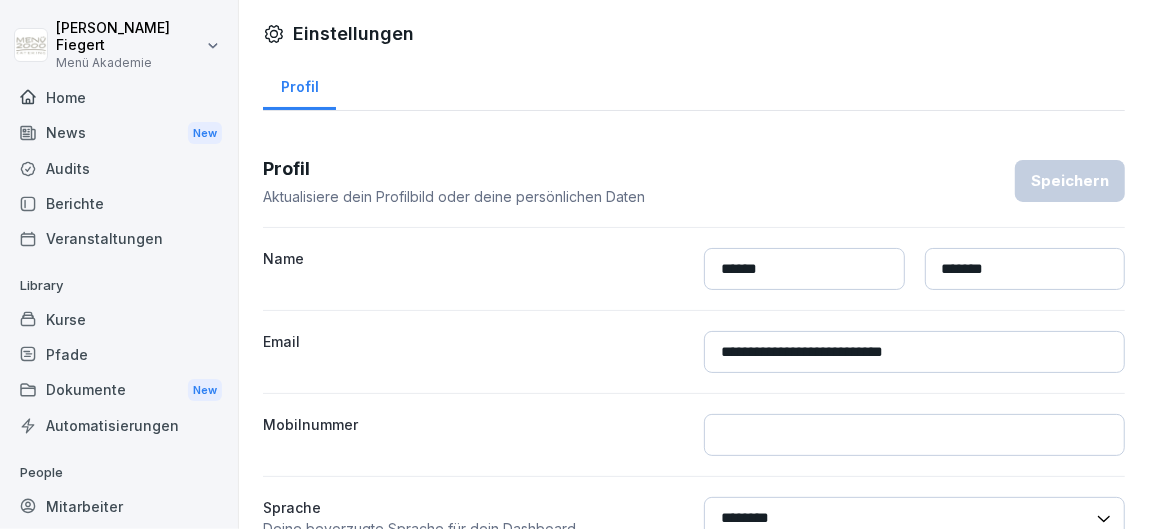 click on "**********" at bounding box center [574, 264] 